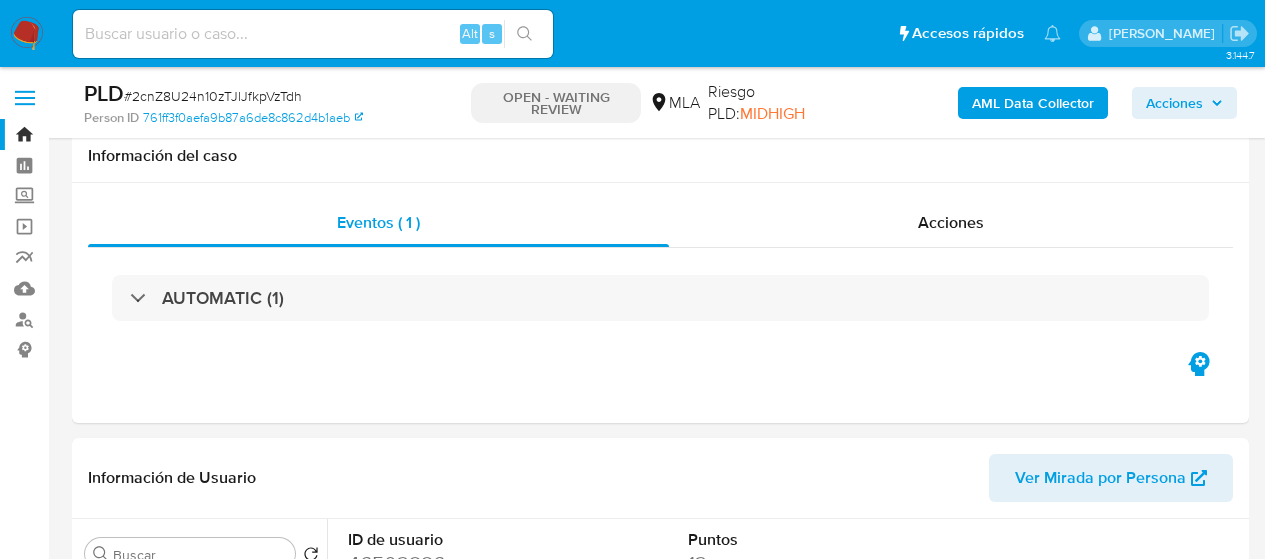 select on "10" 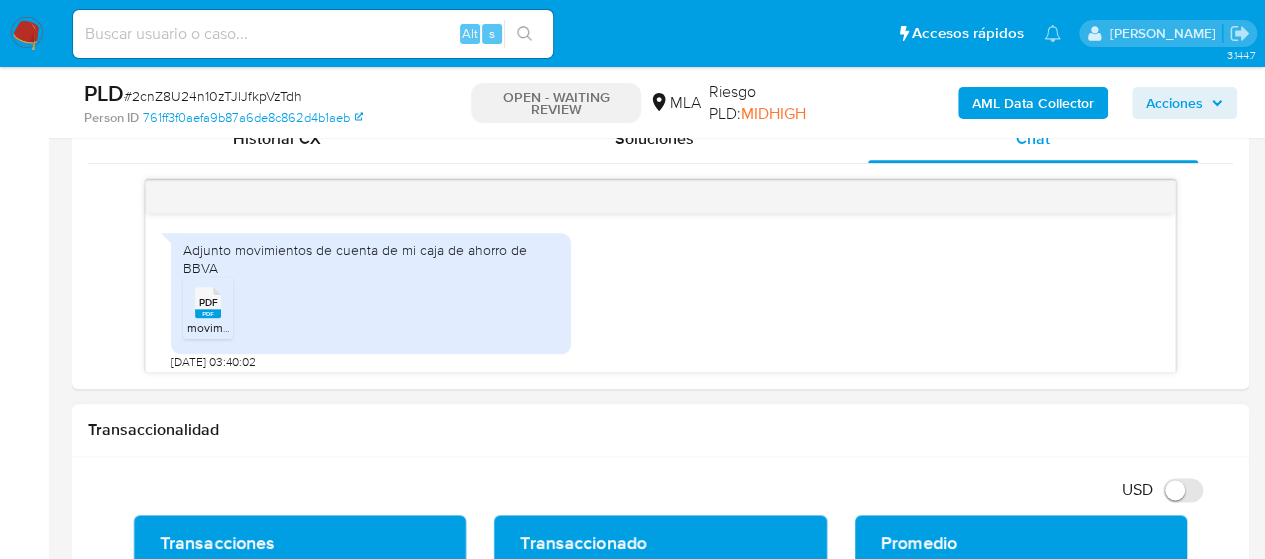 scroll, scrollTop: 1000, scrollLeft: 0, axis: vertical 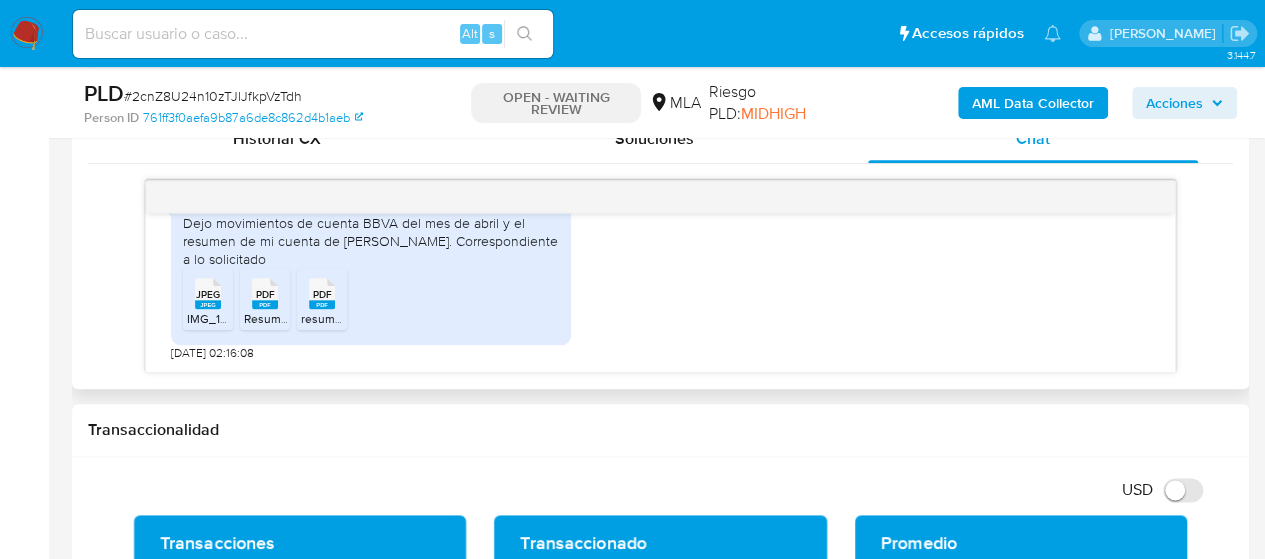 click 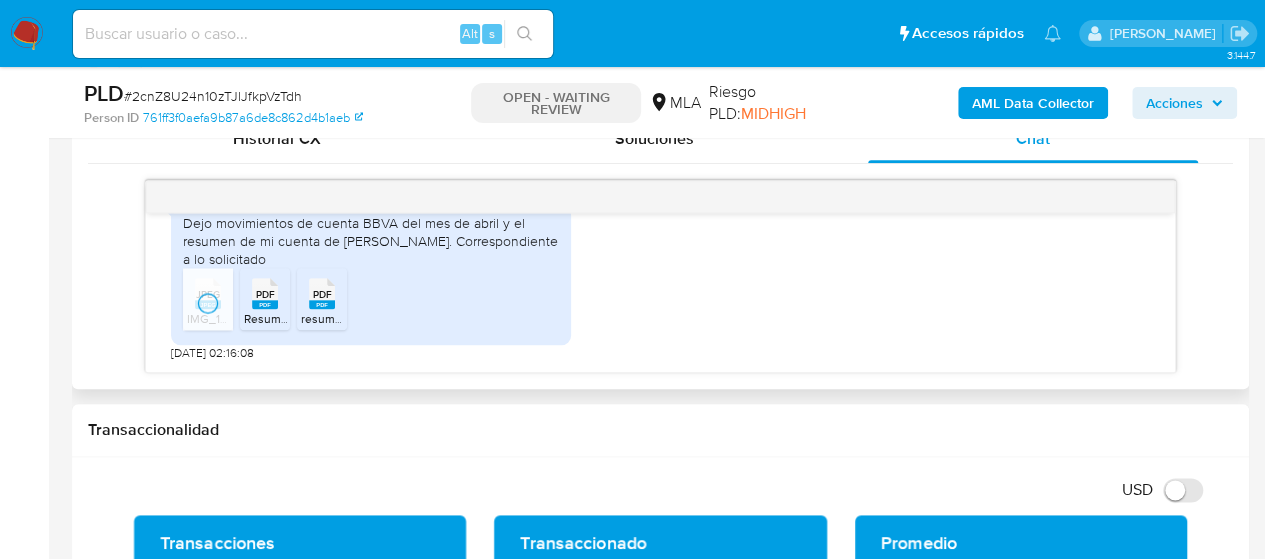 click 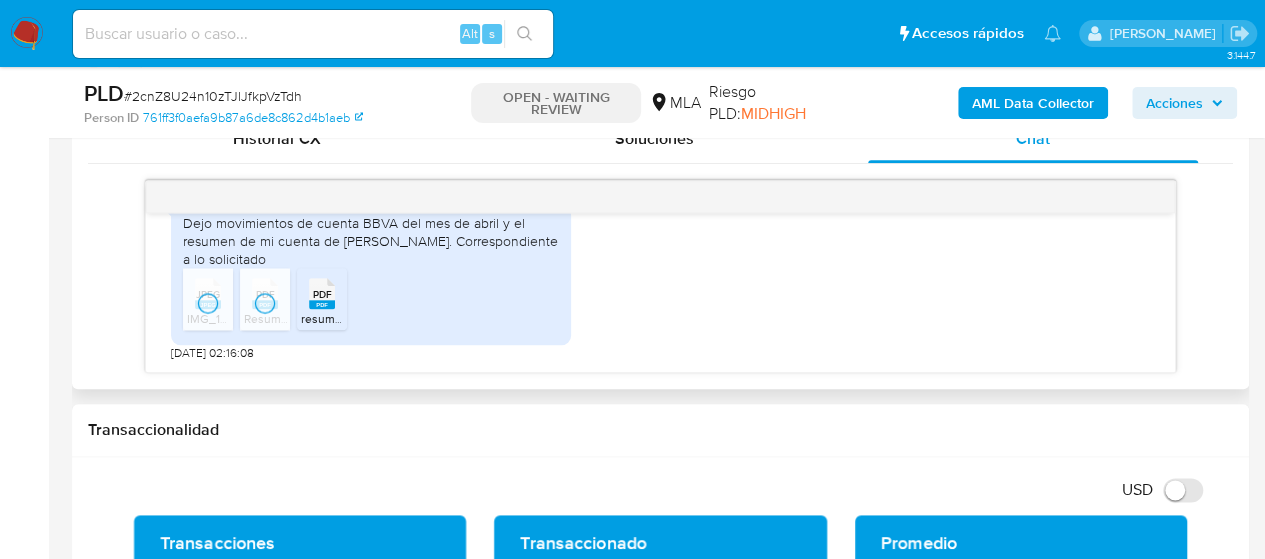 click 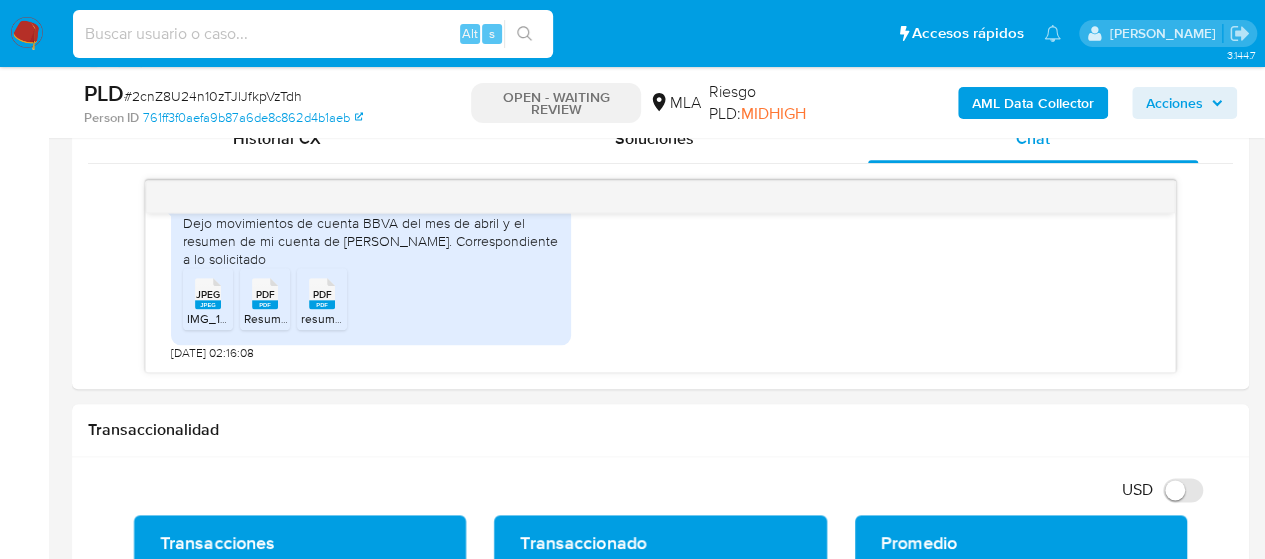 click at bounding box center [313, 34] 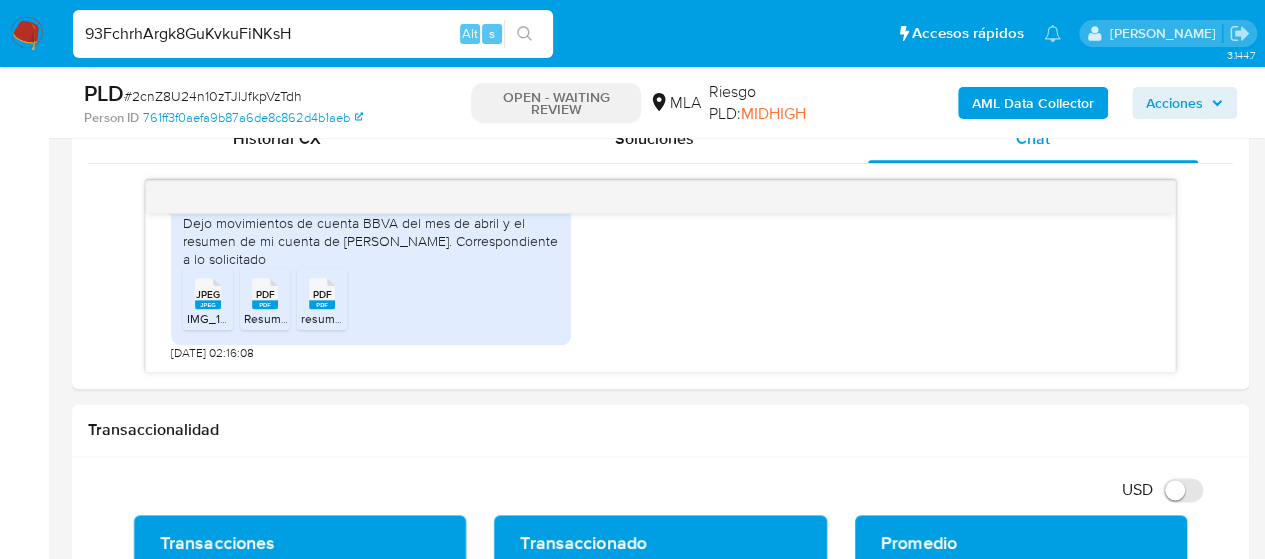 type on "93FchrhArgk8GuKvkuFiNKsH" 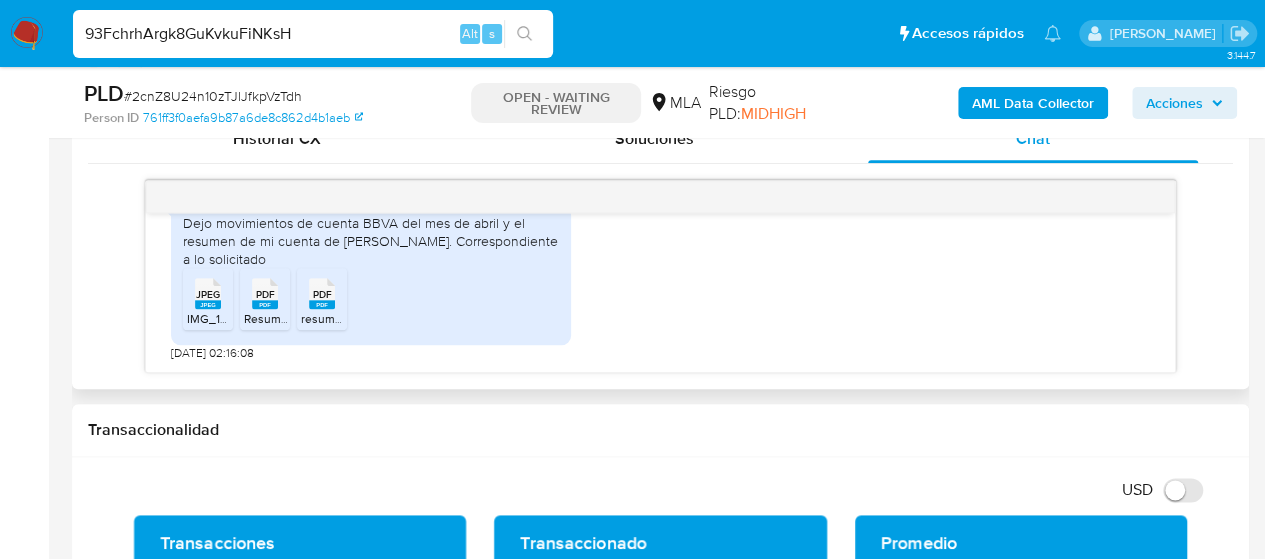 scroll, scrollTop: 0, scrollLeft: 0, axis: both 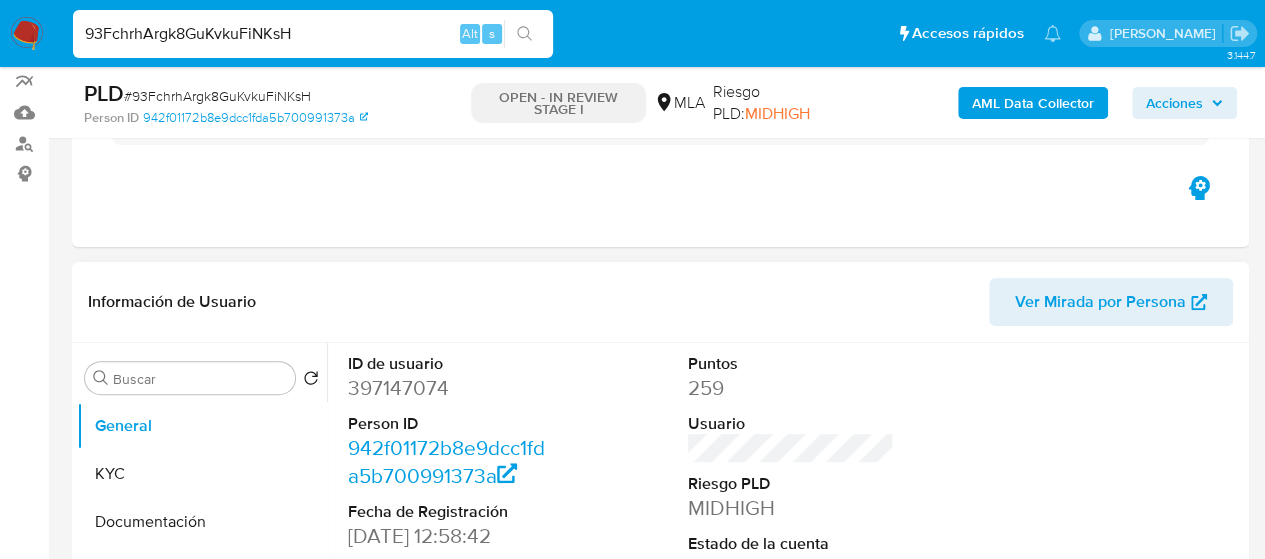 select on "10" 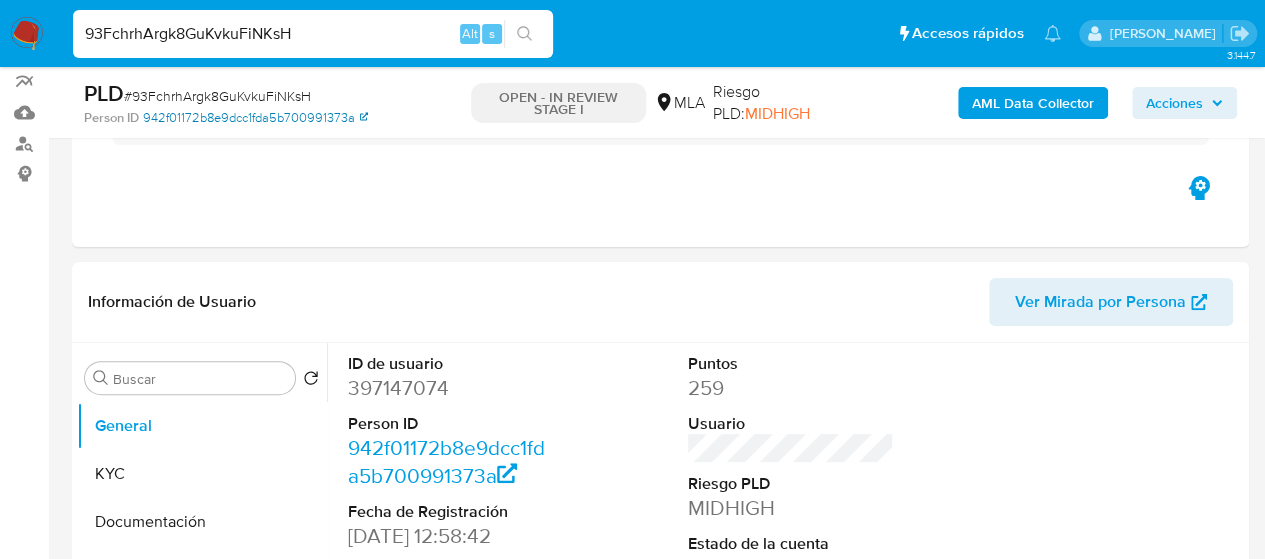 scroll, scrollTop: 600, scrollLeft: 0, axis: vertical 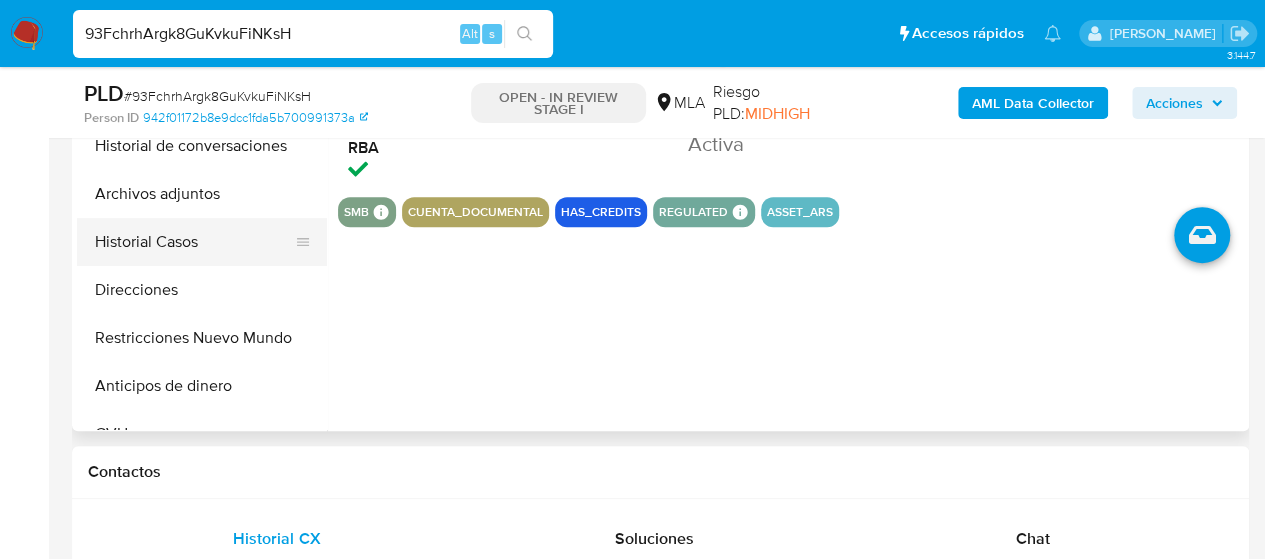click on "Historial Casos" at bounding box center (194, 242) 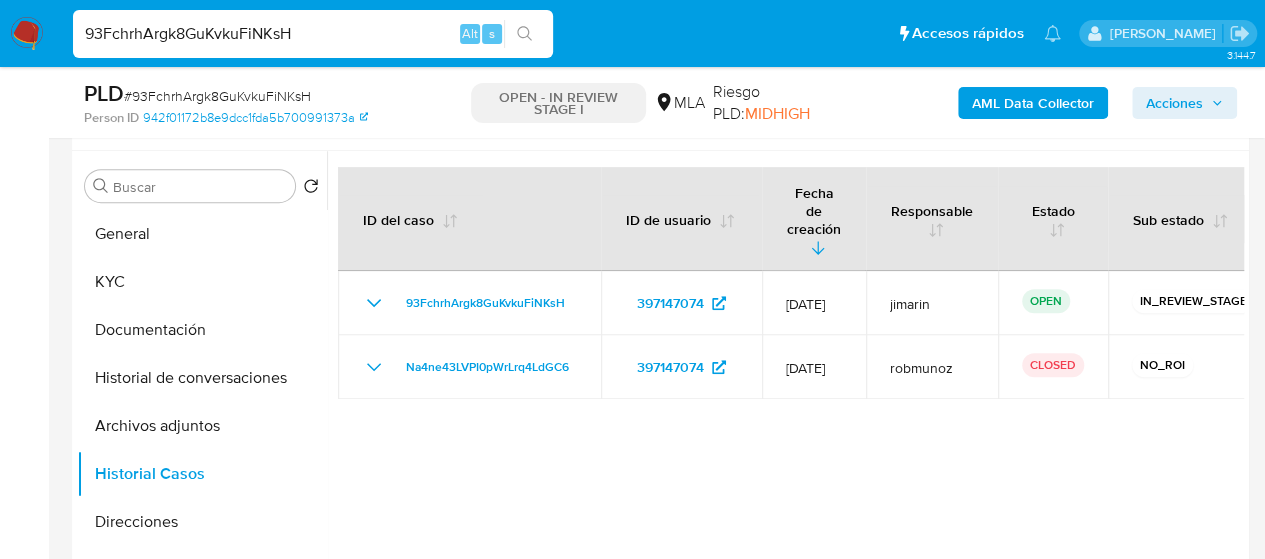 scroll, scrollTop: 400, scrollLeft: 0, axis: vertical 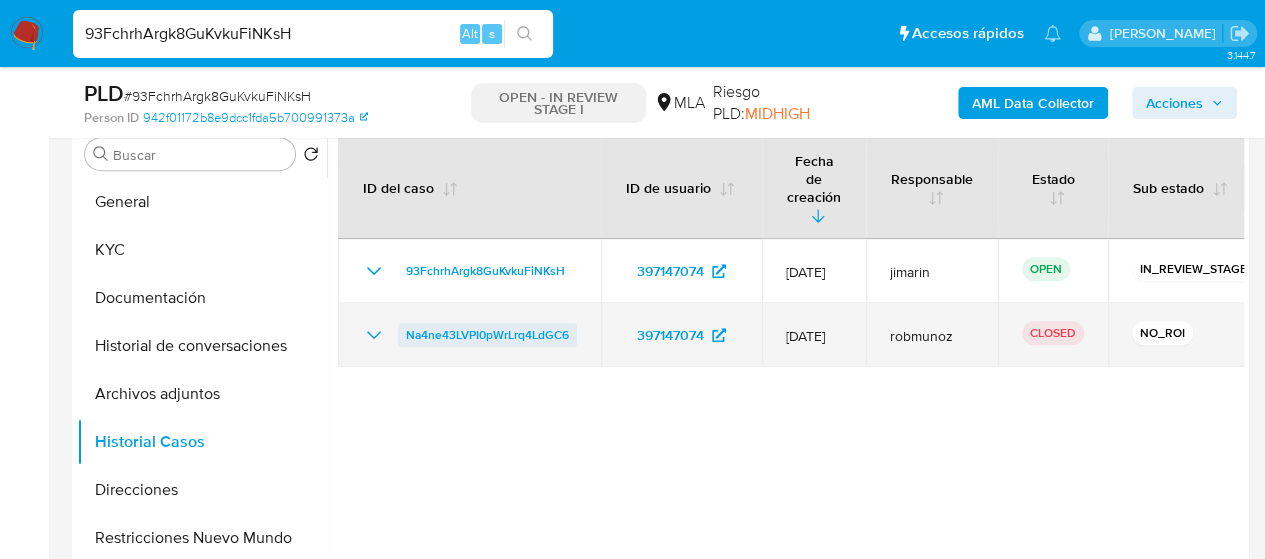 click on "Na4ne43LVPI0pWrLrq4LdGC6" at bounding box center (487, 335) 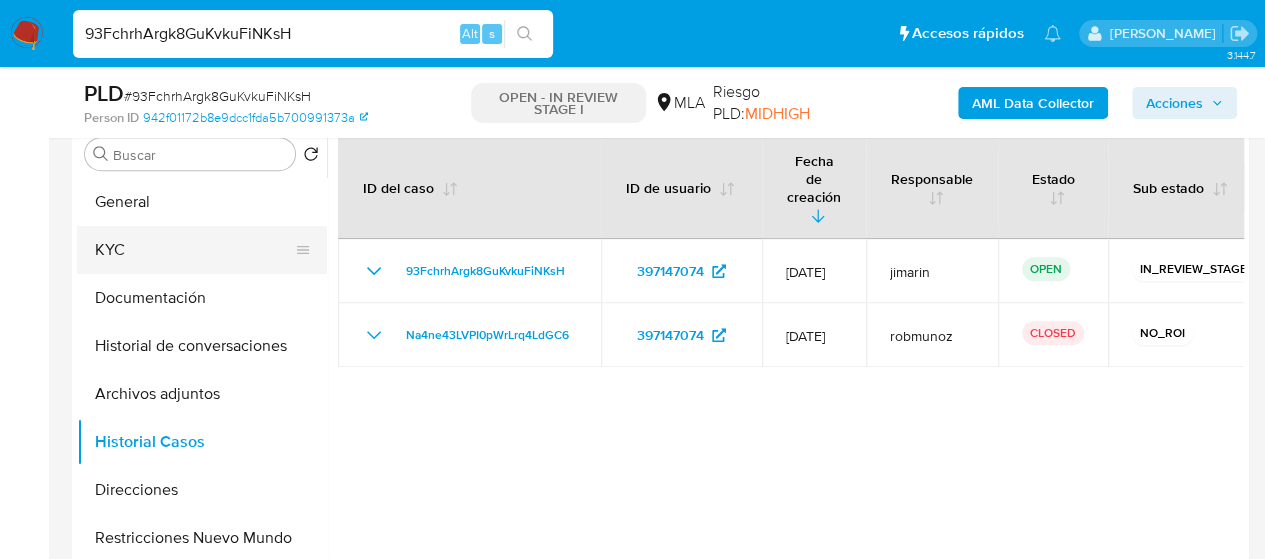 click on "KYC" at bounding box center [194, 250] 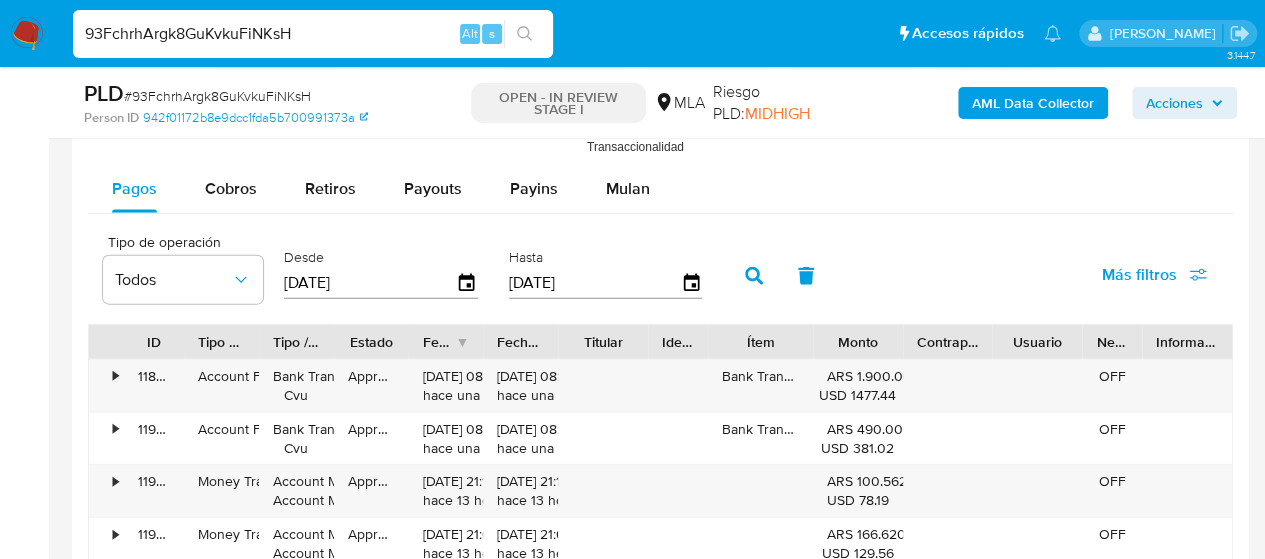 scroll, scrollTop: 2100, scrollLeft: 0, axis: vertical 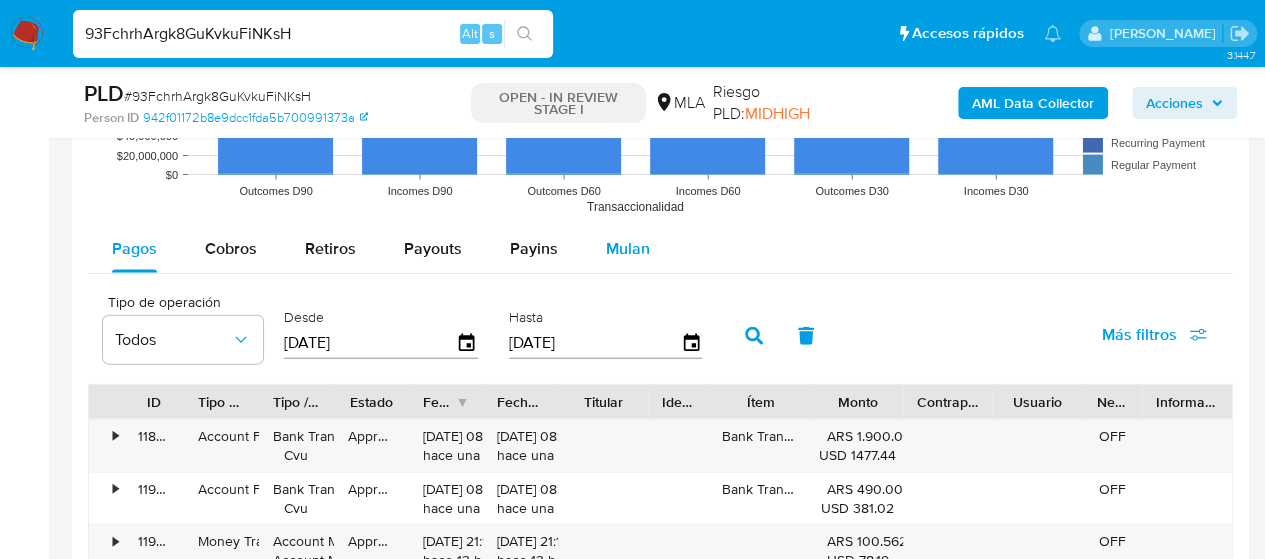 click on "Mulan" at bounding box center [628, 249] 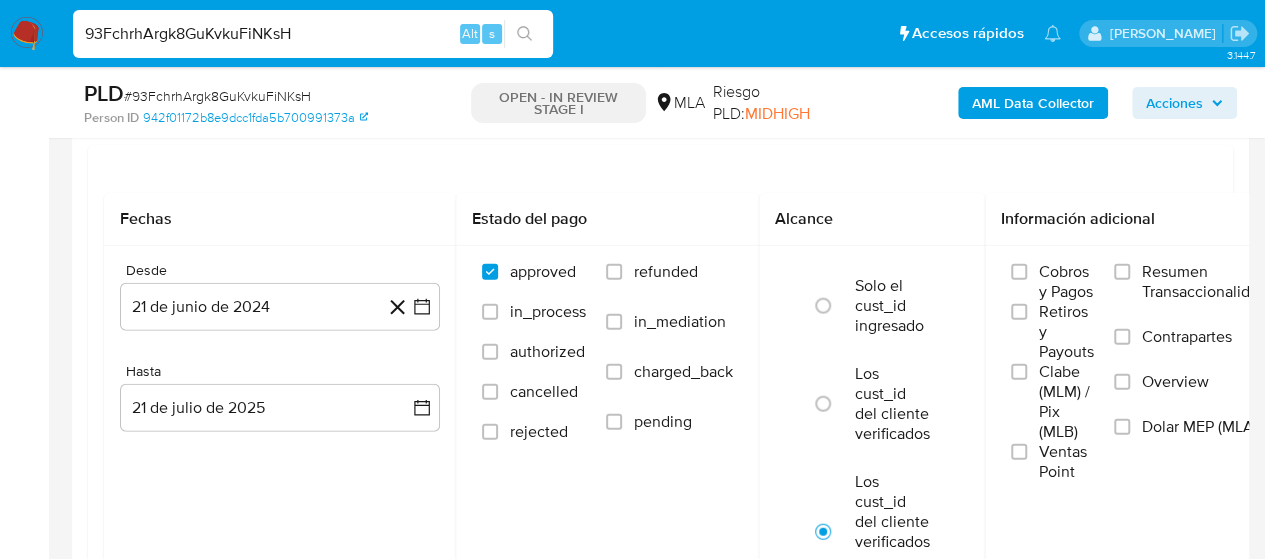 scroll, scrollTop: 2300, scrollLeft: 0, axis: vertical 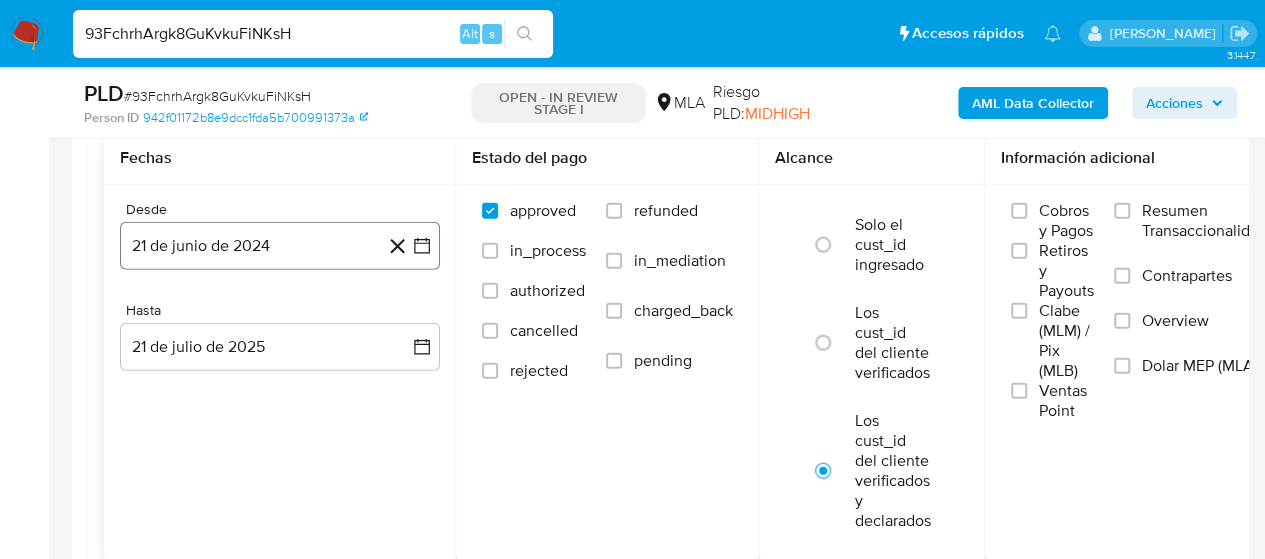 click on "21 de junio de 2024" at bounding box center [280, 246] 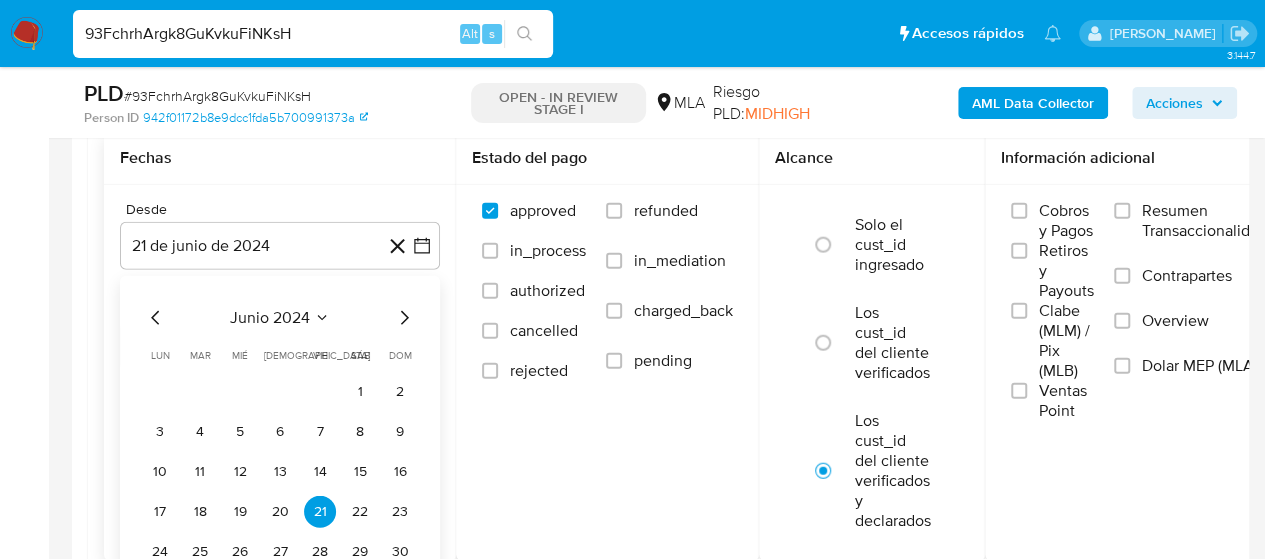 click 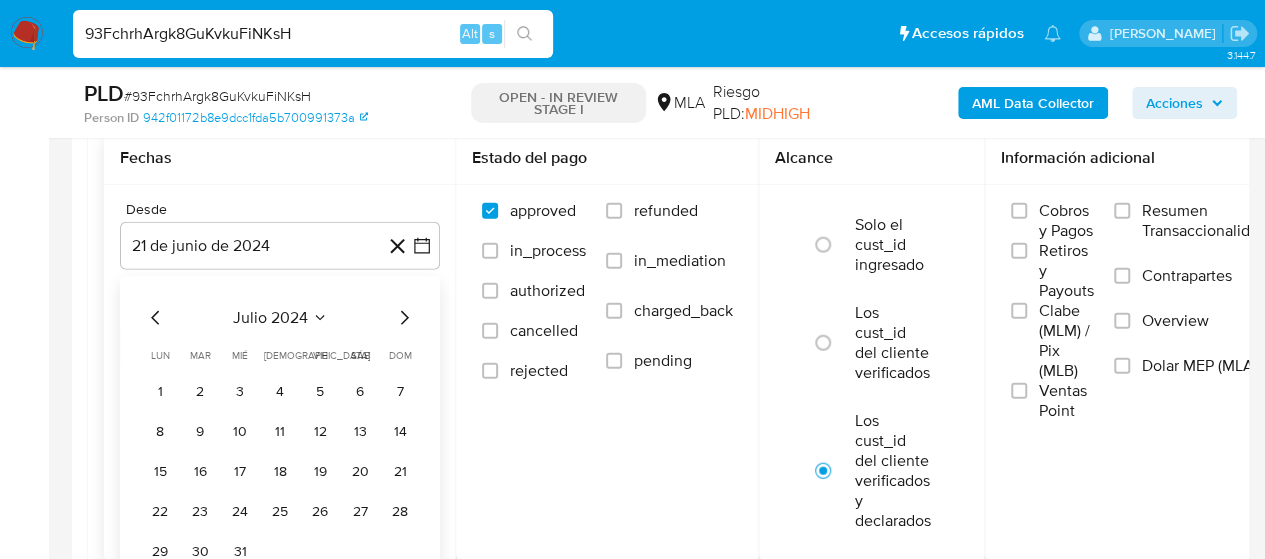 click 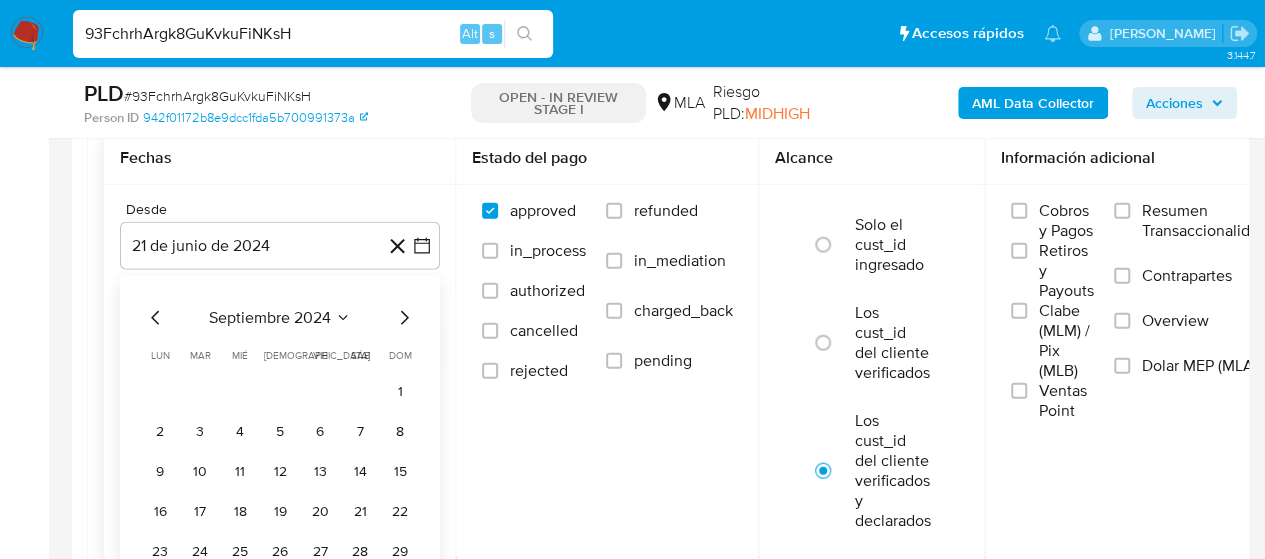 click 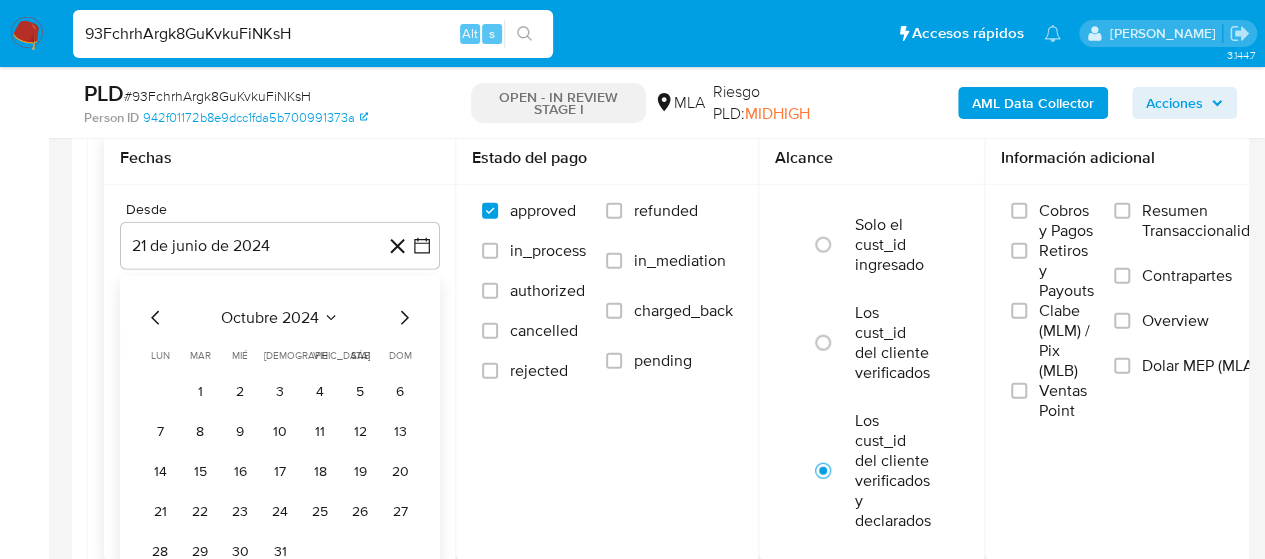 click 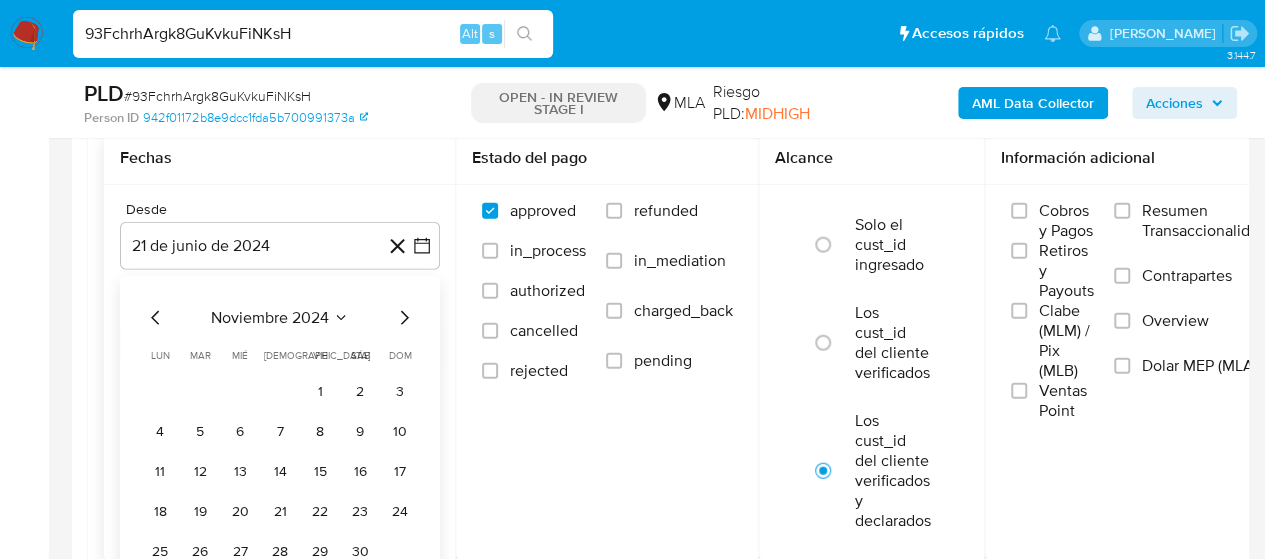 click 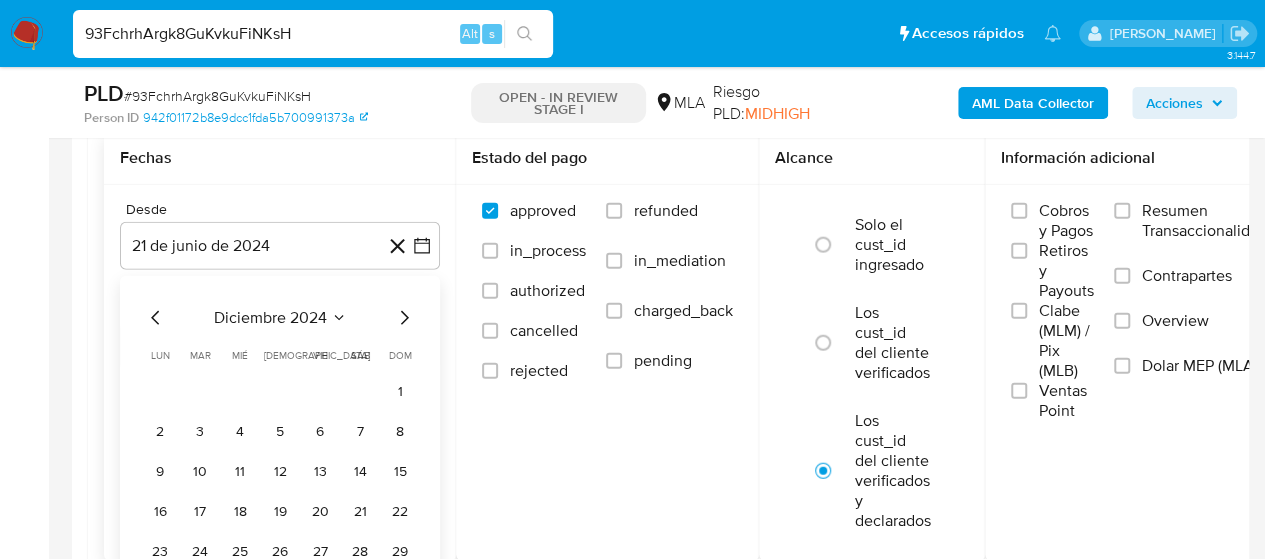 click 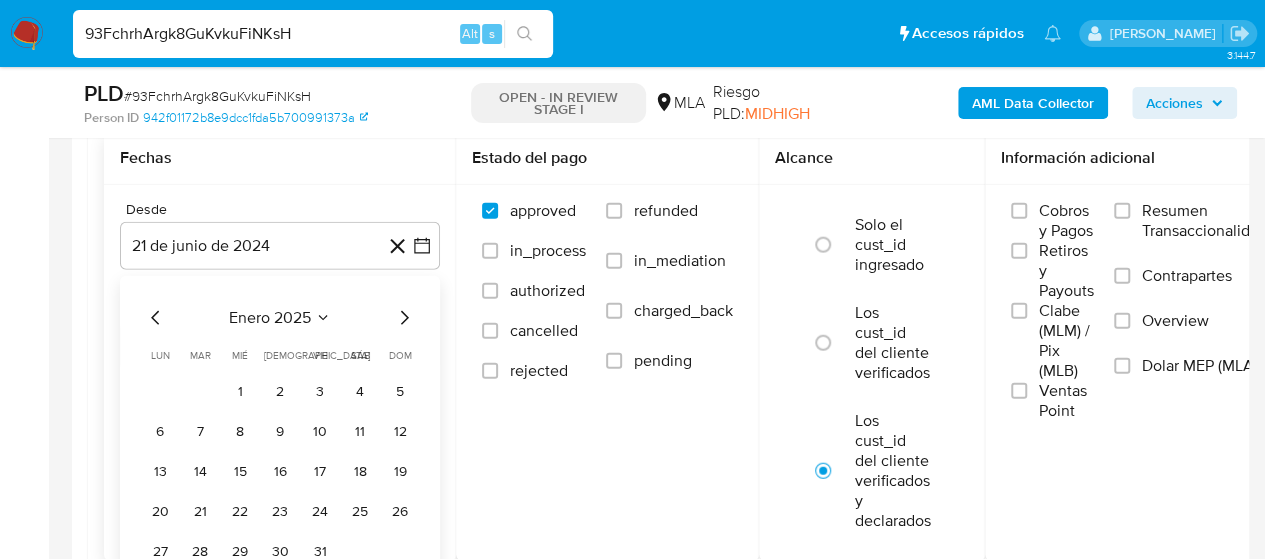 click 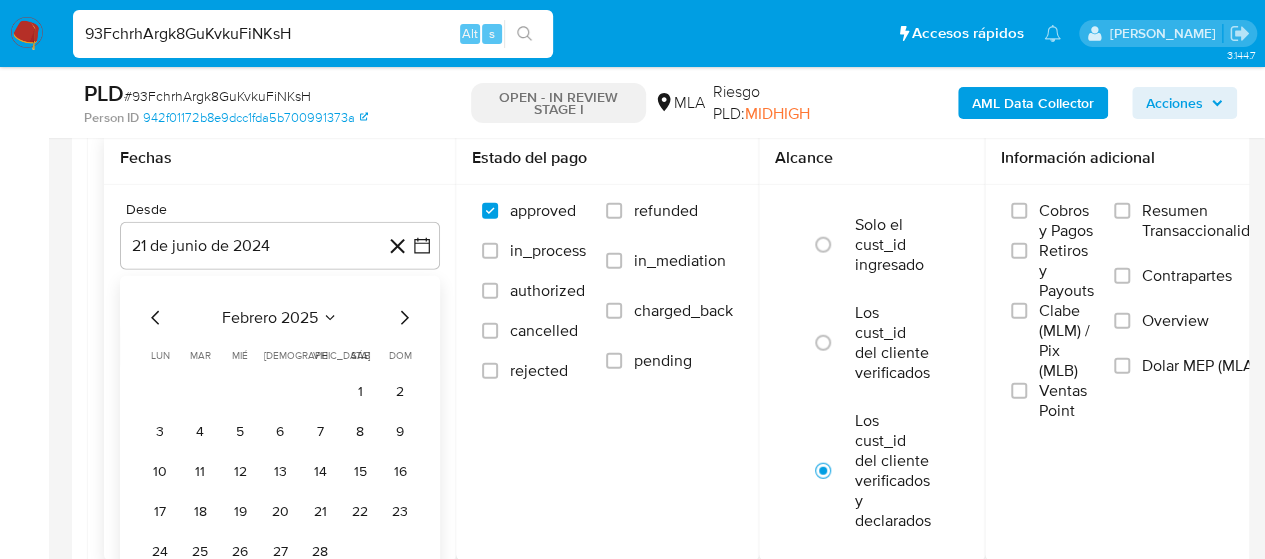 click 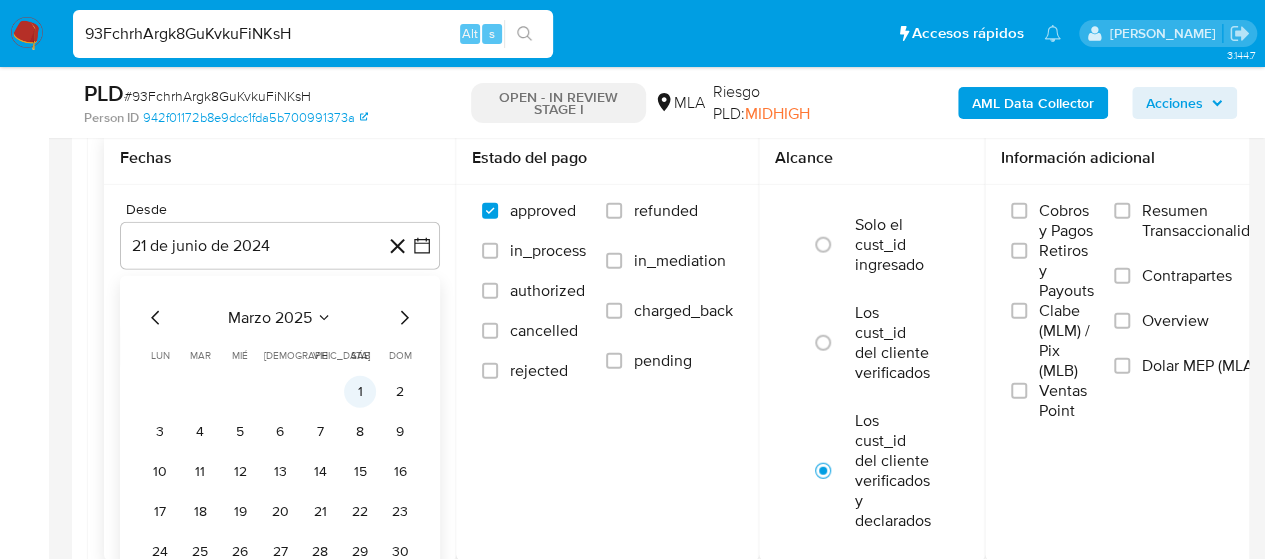 click on "1" at bounding box center (360, 392) 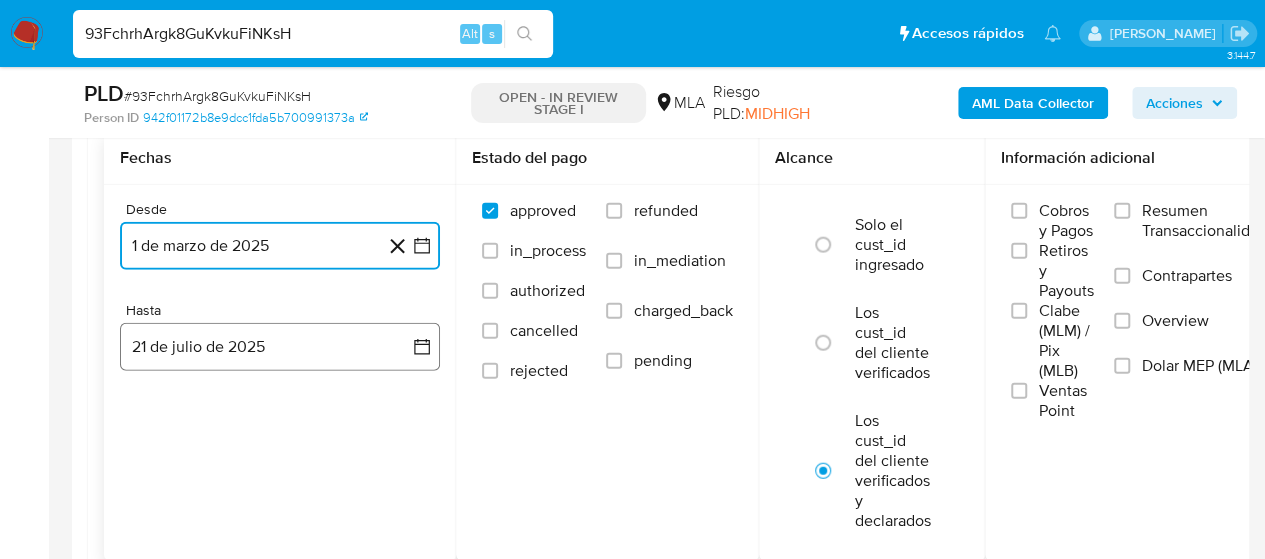 click on "21 de julio de 2025" at bounding box center (280, 347) 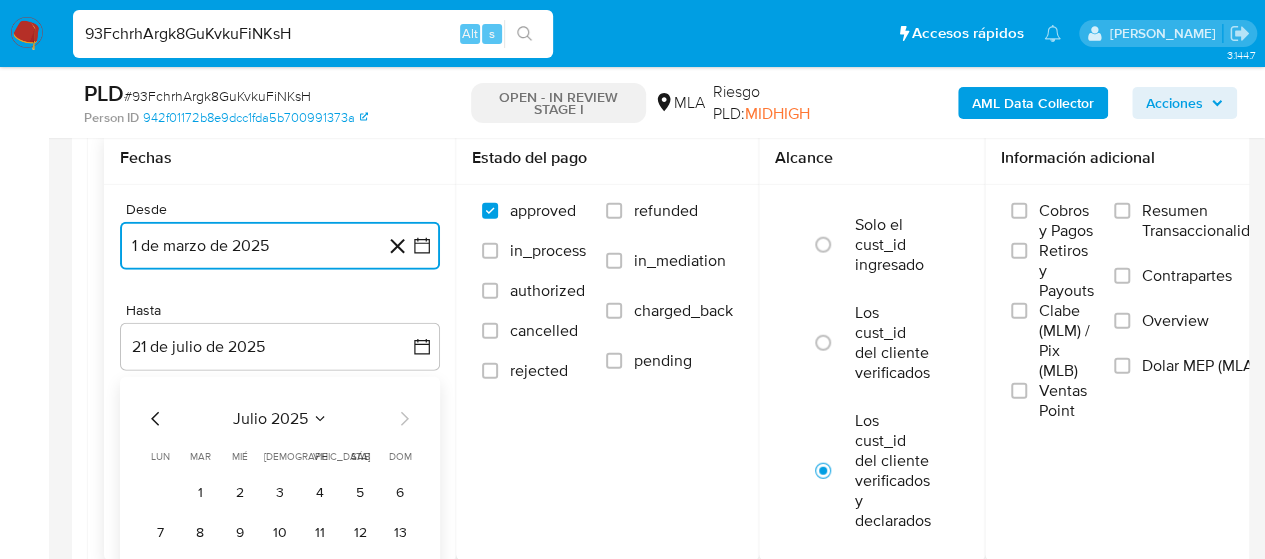 click 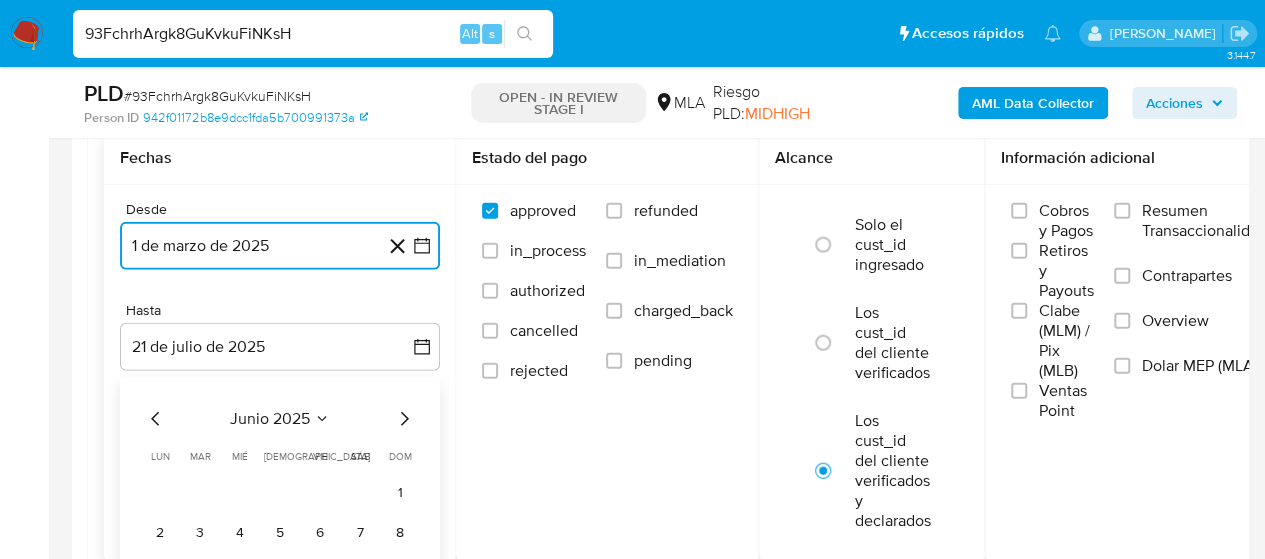 click 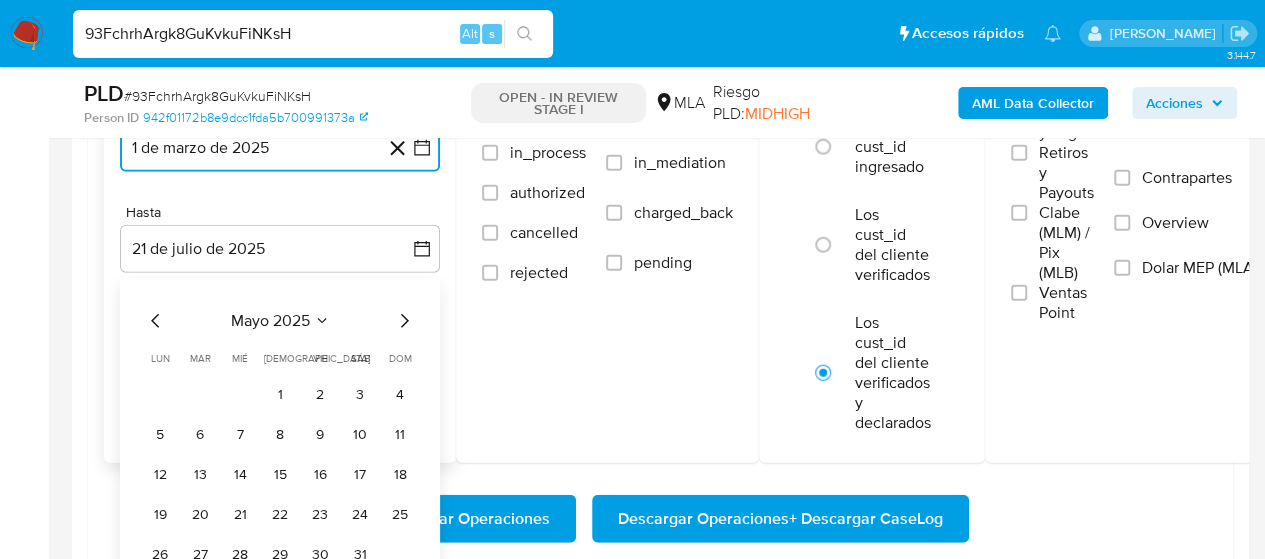 scroll, scrollTop: 2500, scrollLeft: 0, axis: vertical 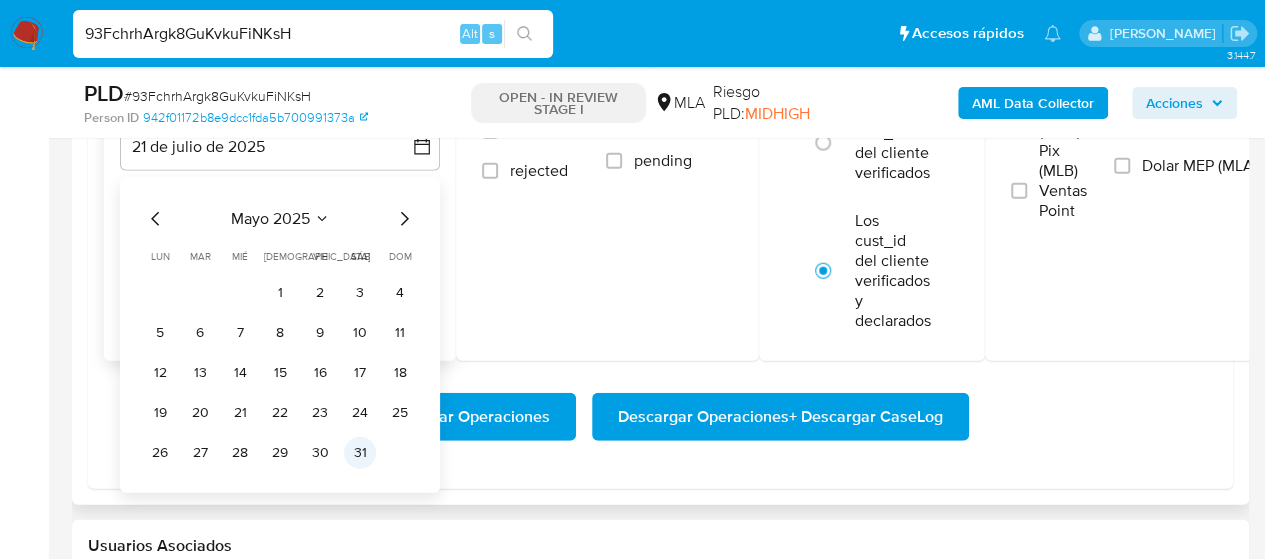 click on "31" at bounding box center [360, 453] 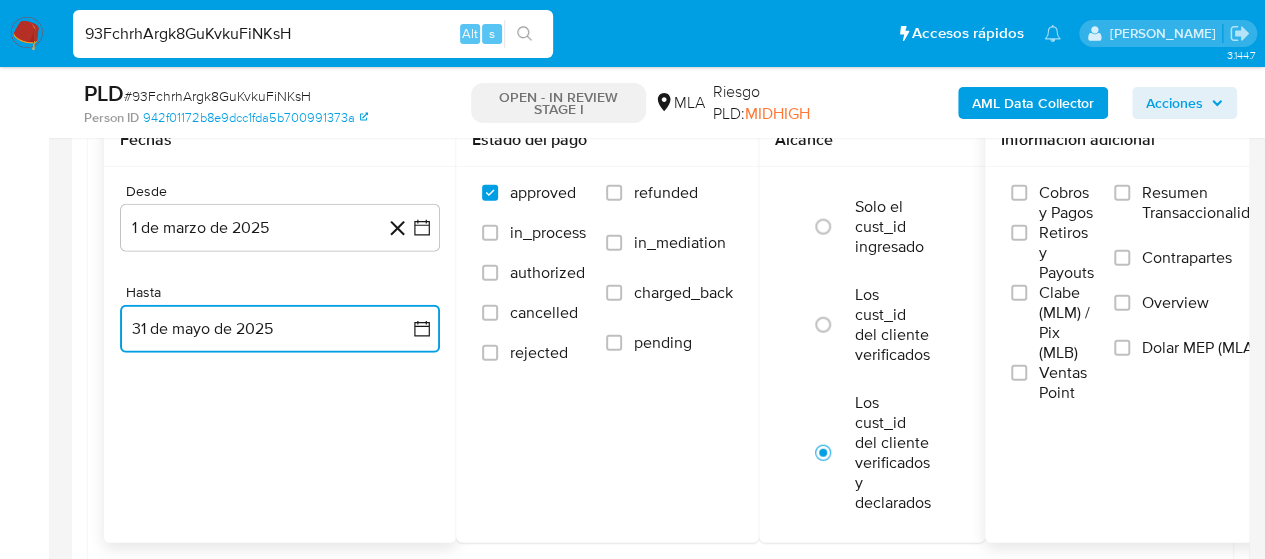 scroll, scrollTop: 2300, scrollLeft: 0, axis: vertical 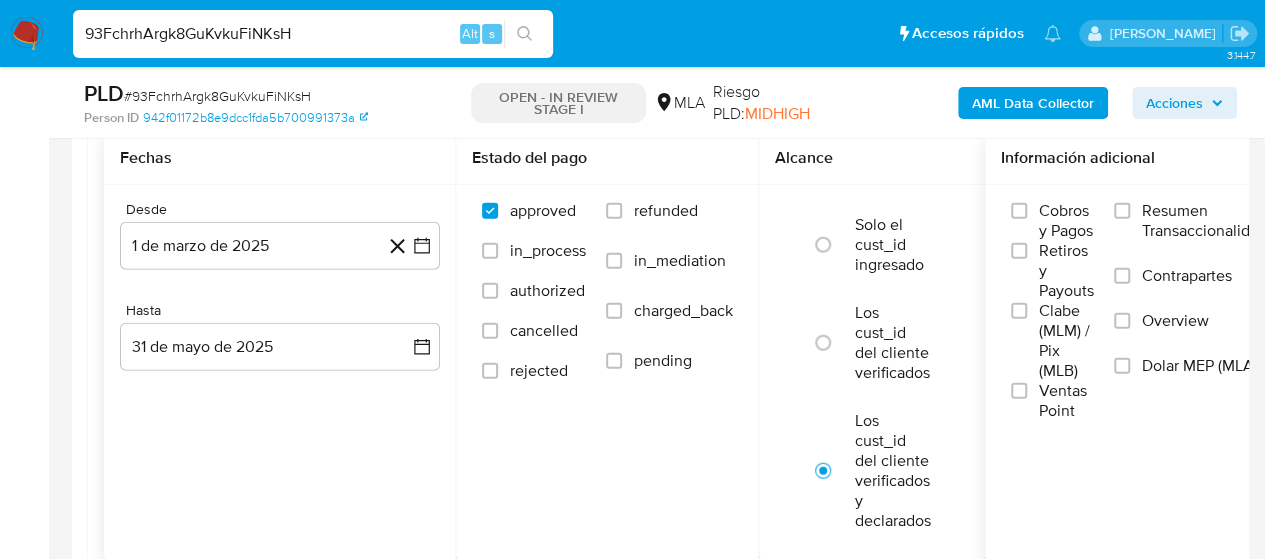 click on "Dolar MEP (MLA)" at bounding box center (1200, 366) 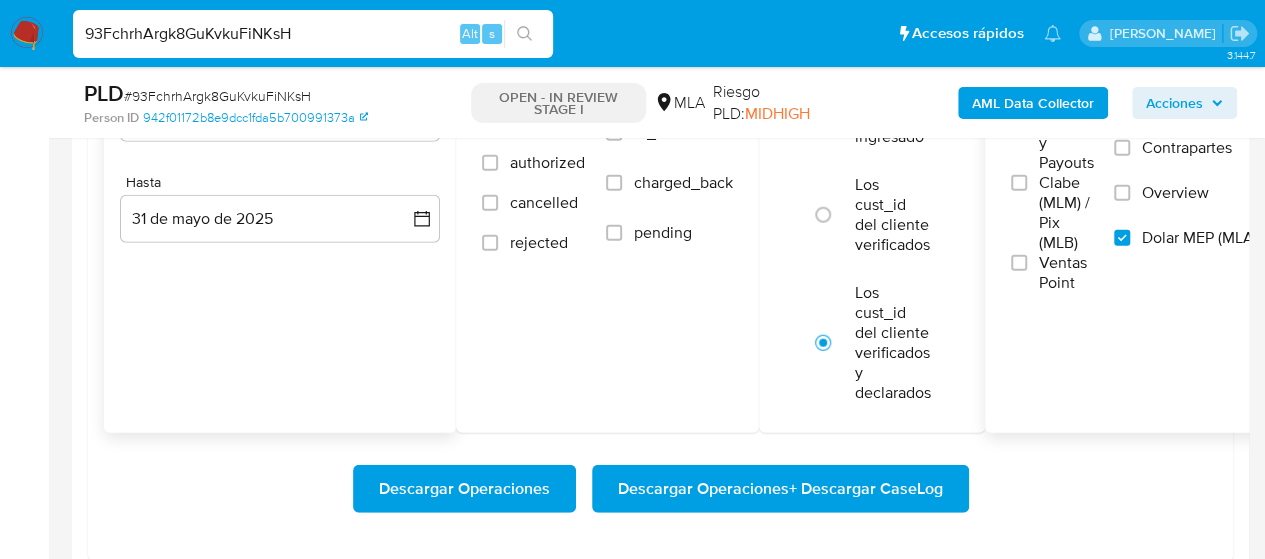 scroll, scrollTop: 2500, scrollLeft: 0, axis: vertical 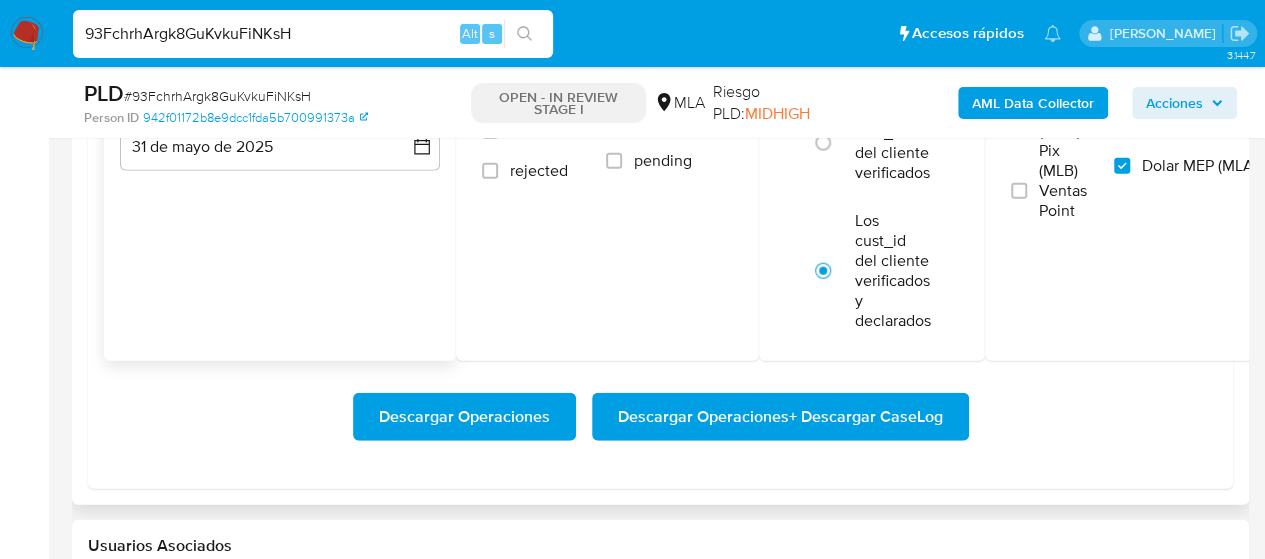 click on "Descargar Operaciones  +   Descargar CaseLog" at bounding box center [780, 417] 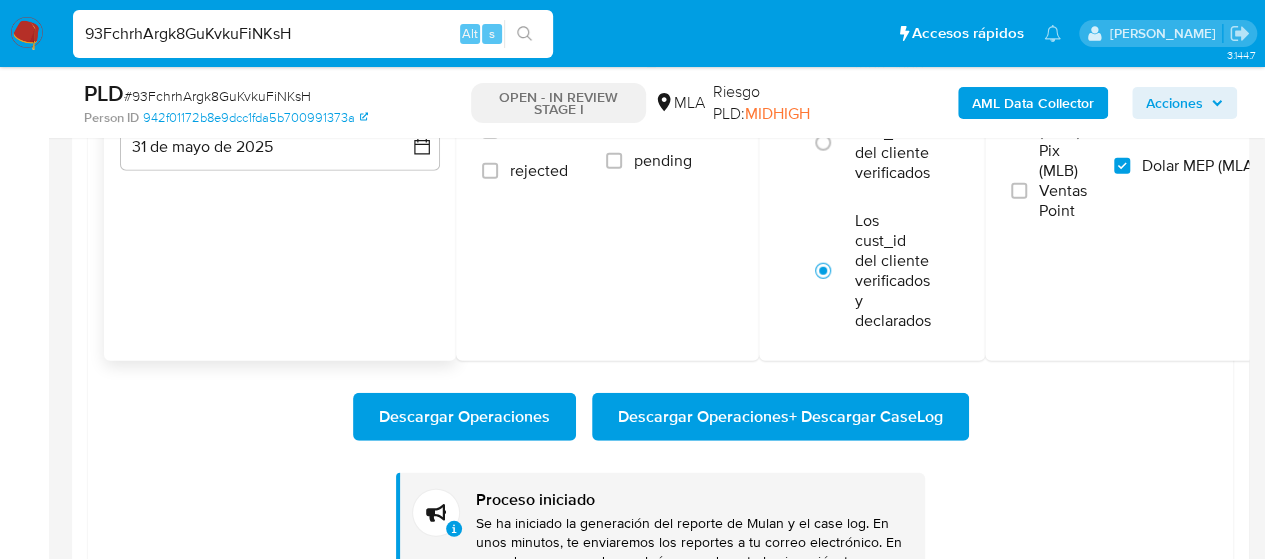 click on "93FchrhArgk8GuKvkuFiNKsH" at bounding box center (313, 34) 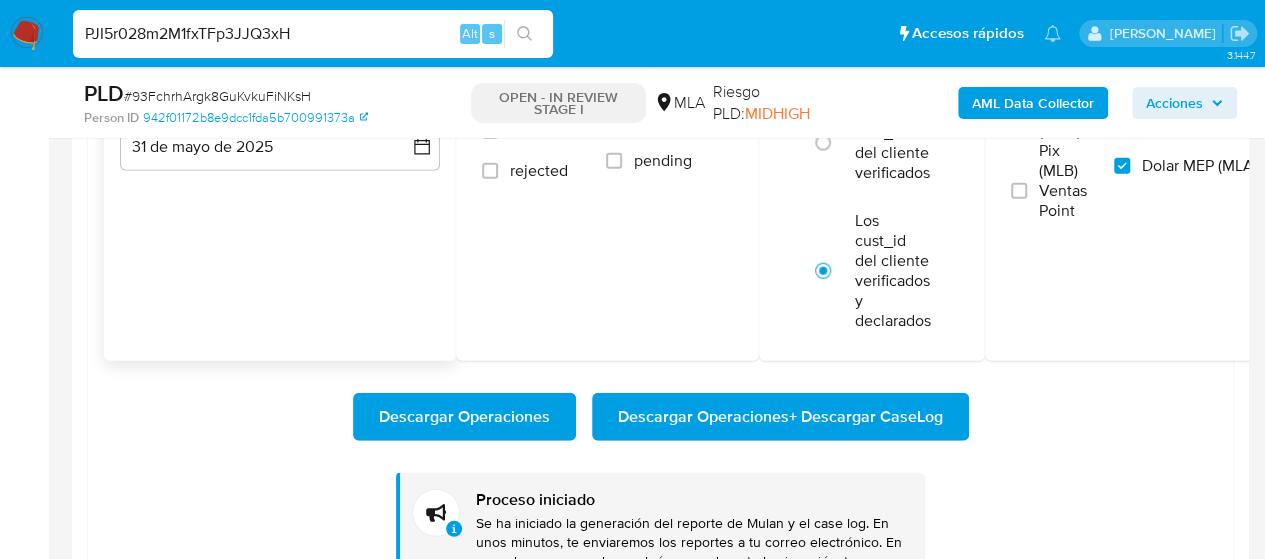type on "PJI5r028m2M1fxTFp3JJQ3xH" 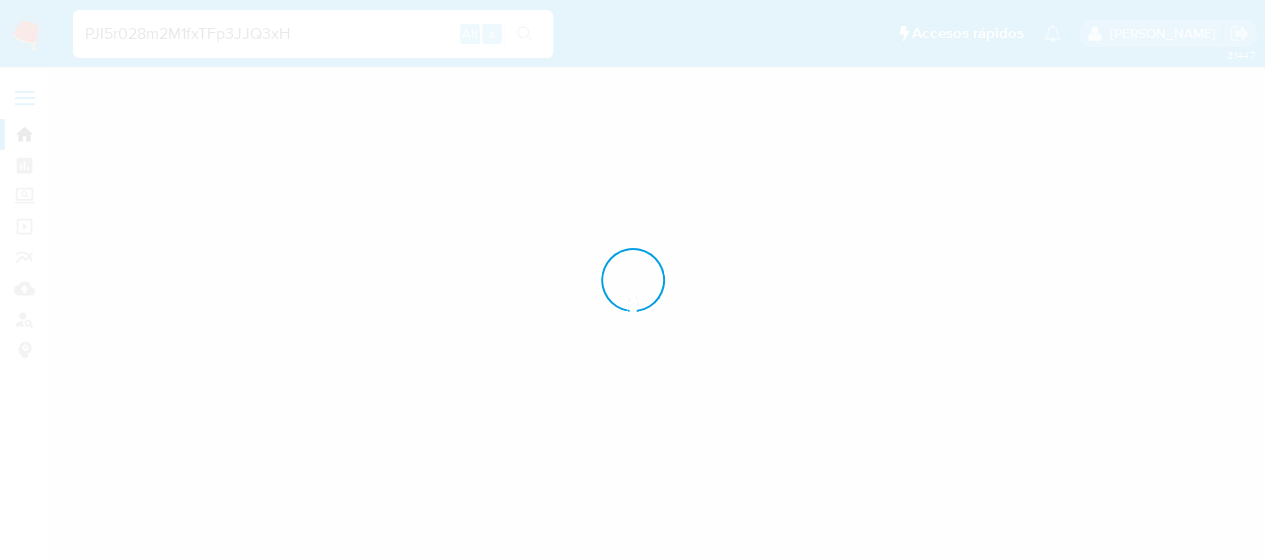 scroll, scrollTop: 0, scrollLeft: 0, axis: both 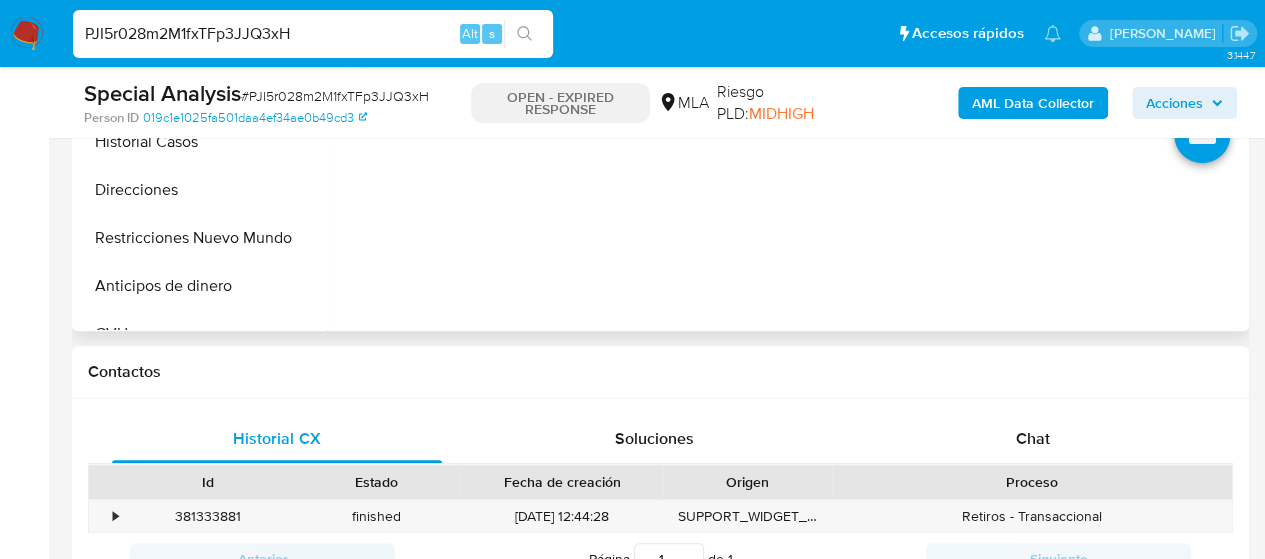 select on "10" 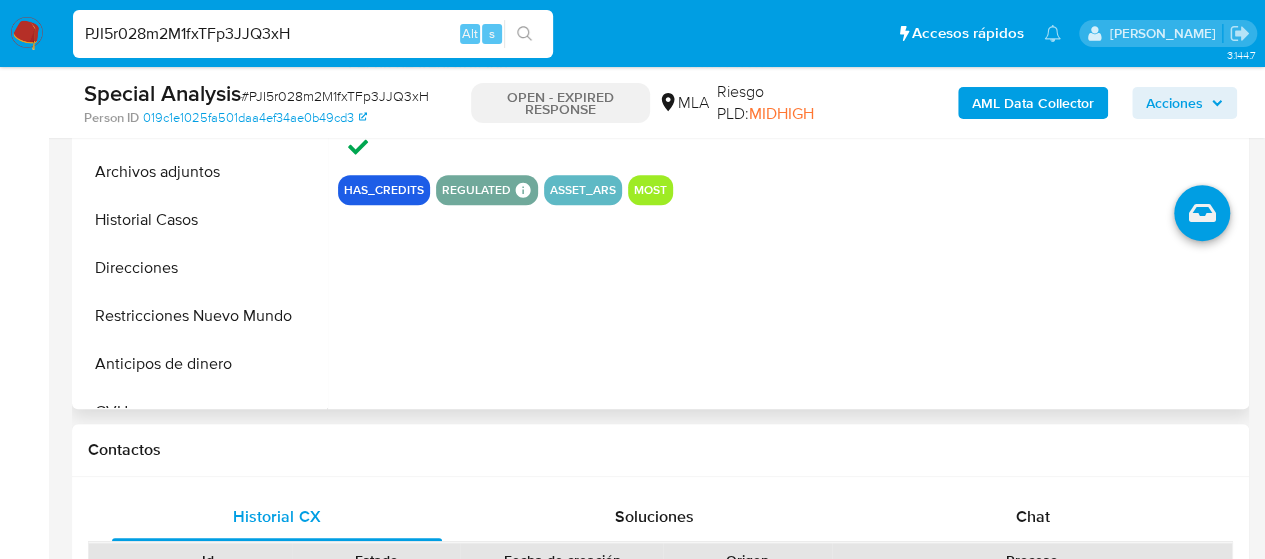 scroll, scrollTop: 900, scrollLeft: 0, axis: vertical 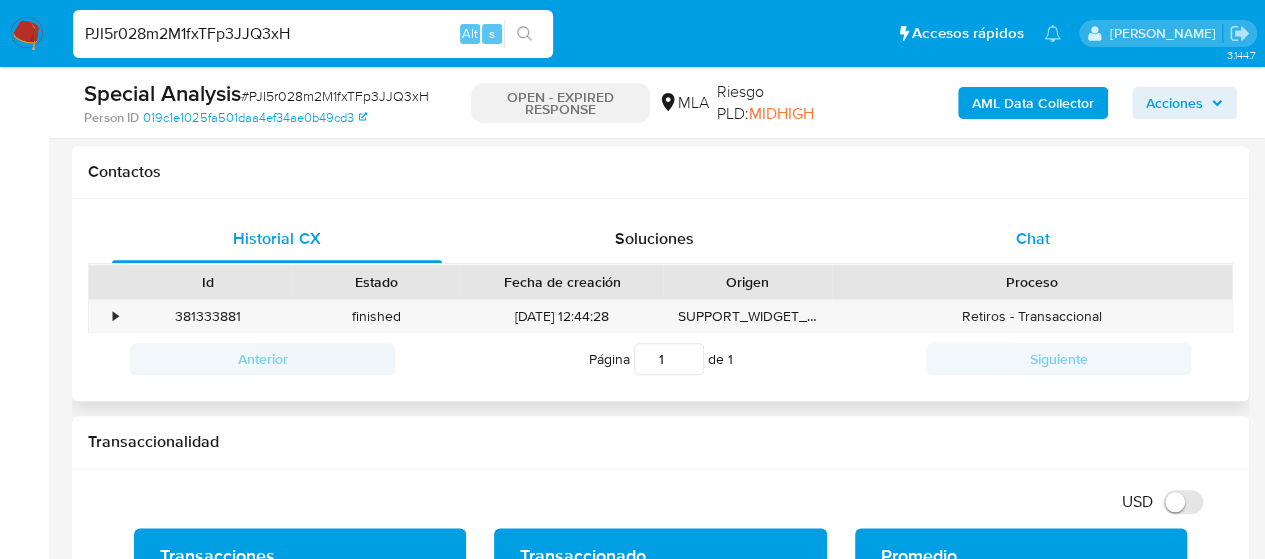 click on "Chat" at bounding box center [1033, 239] 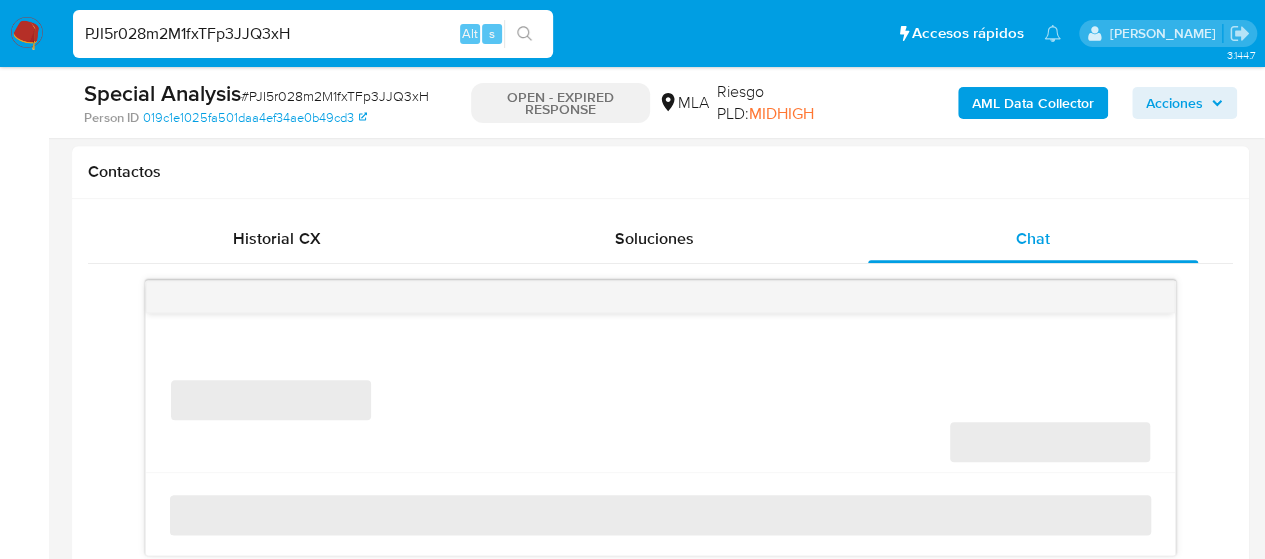 scroll, scrollTop: 969, scrollLeft: 0, axis: vertical 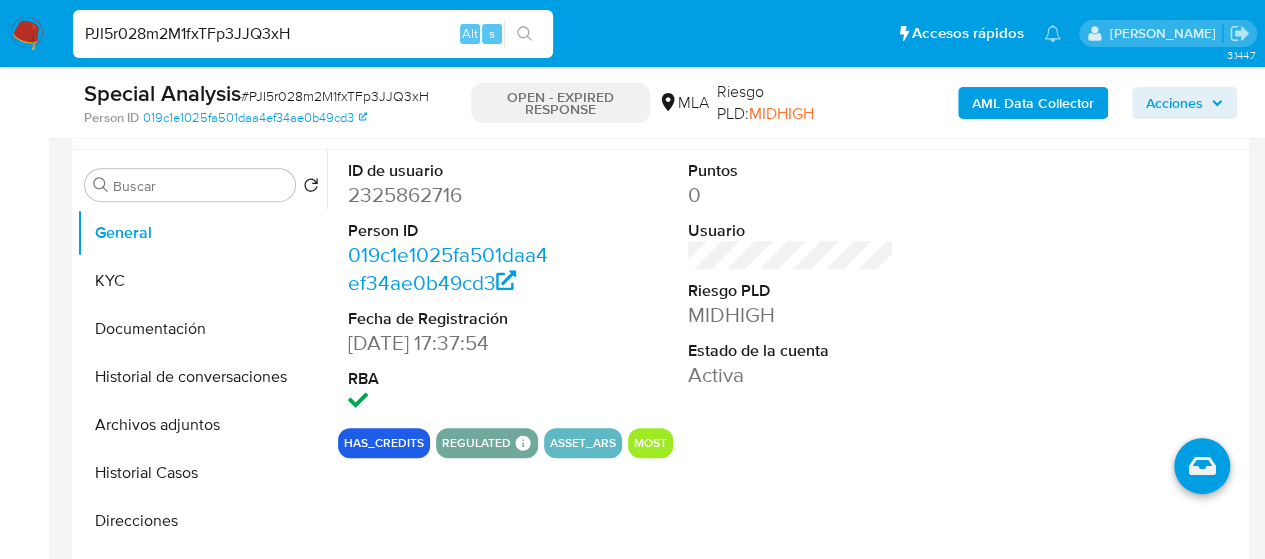 click on "PJI5r028m2M1fxTFp3JJQ3xH" at bounding box center (313, 34) 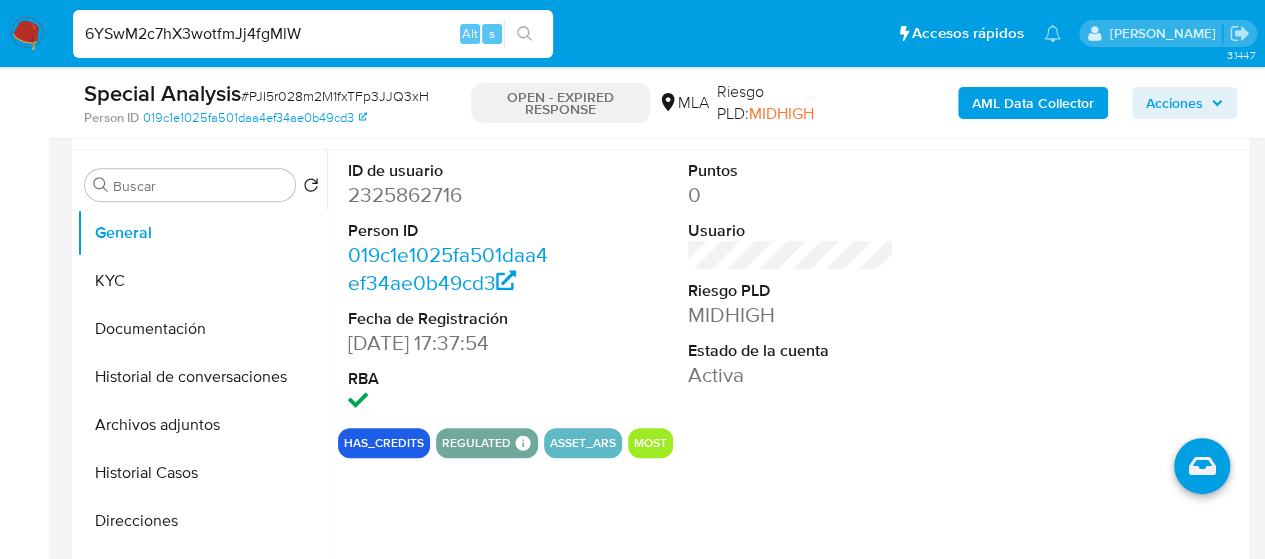 type on "6YSwM2c7hX3wotfmJj4fgMlW" 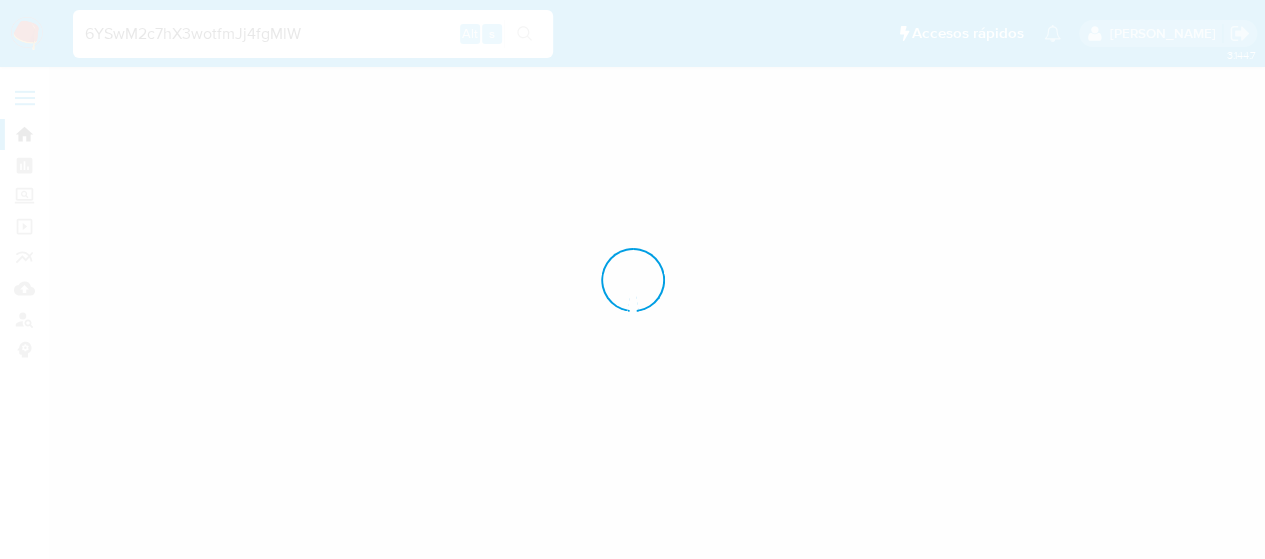 scroll, scrollTop: 0, scrollLeft: 0, axis: both 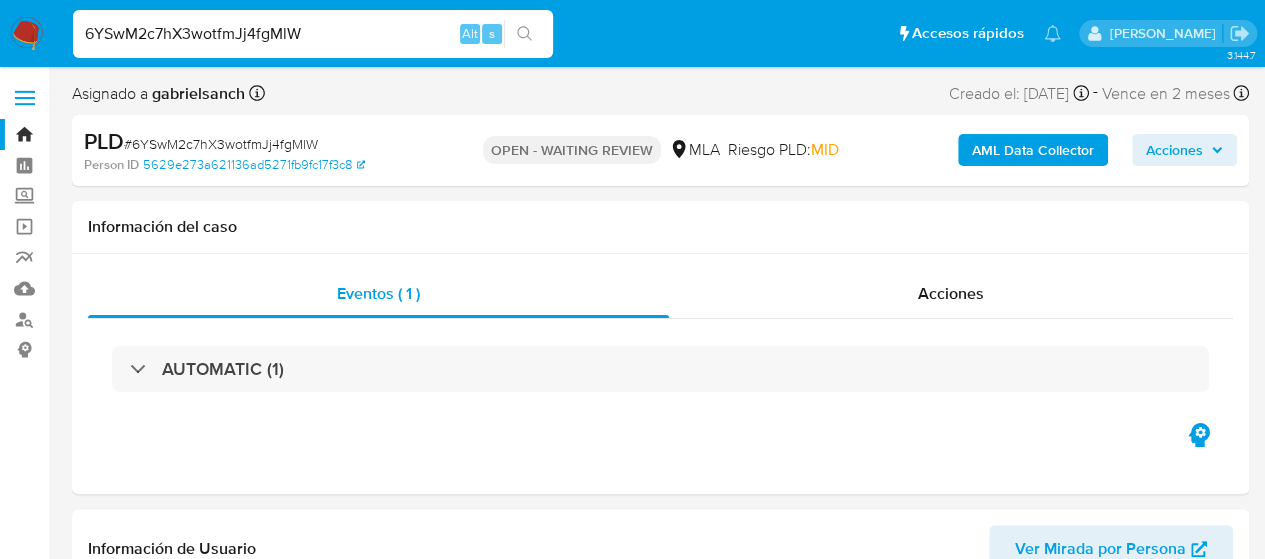 select on "10" 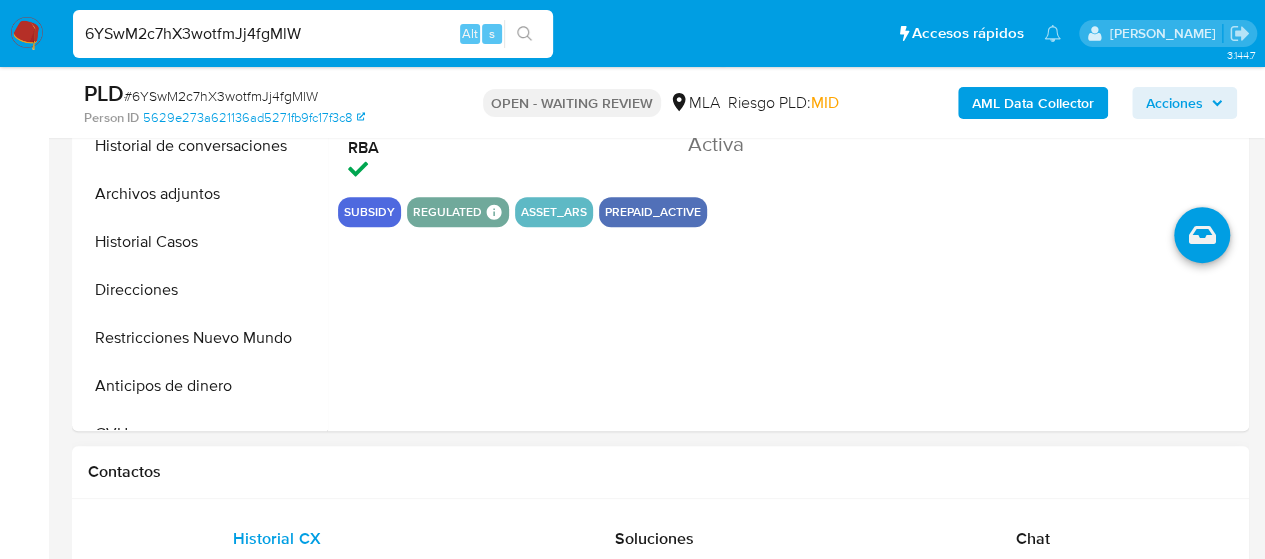 scroll, scrollTop: 900, scrollLeft: 0, axis: vertical 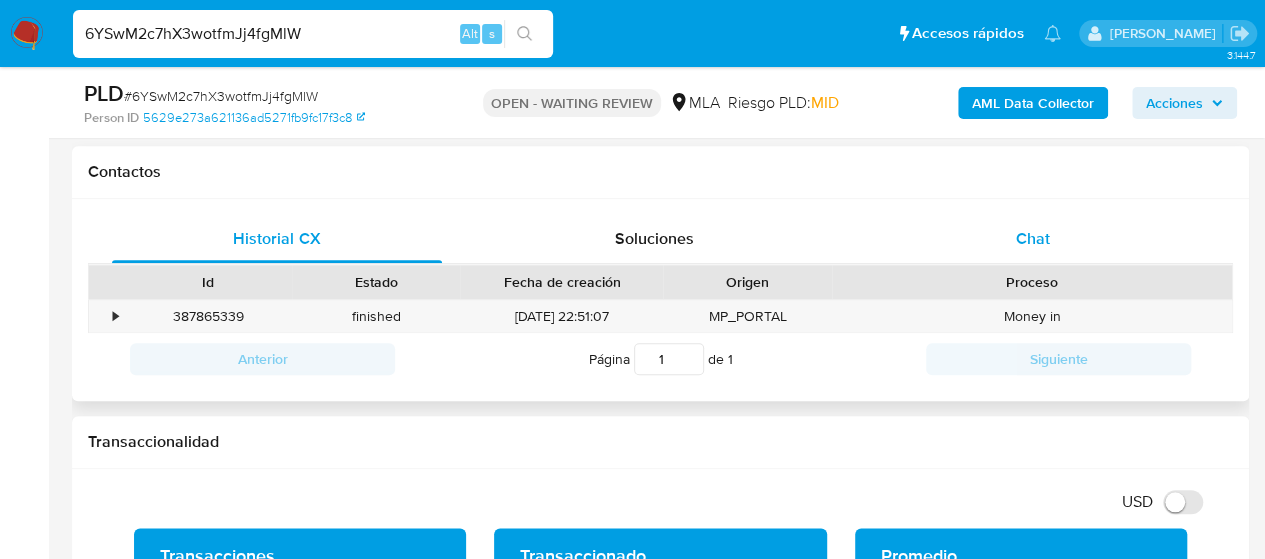 click on "Chat" at bounding box center [1033, 239] 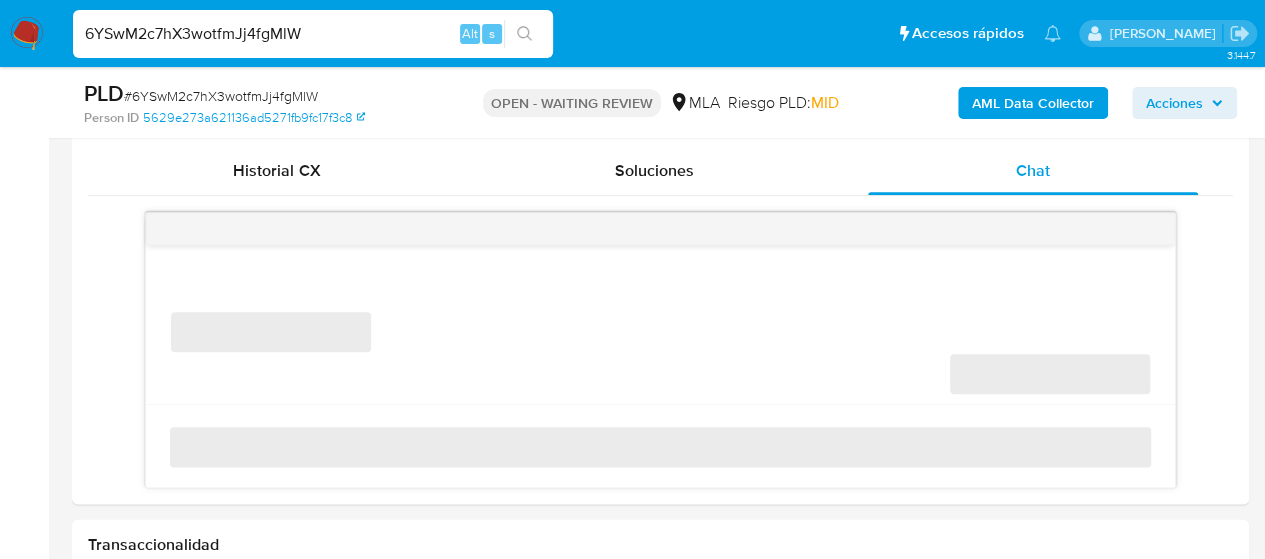 scroll, scrollTop: 1000, scrollLeft: 0, axis: vertical 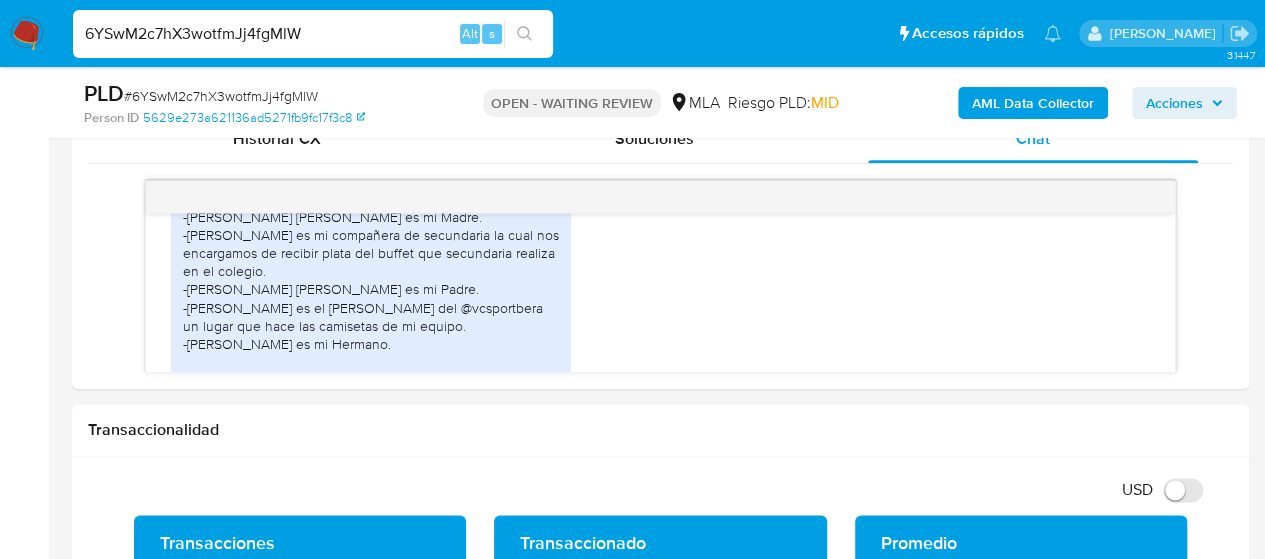 click on "6YSwM2c7hX3wotfmJj4fgMlW" at bounding box center [313, 34] 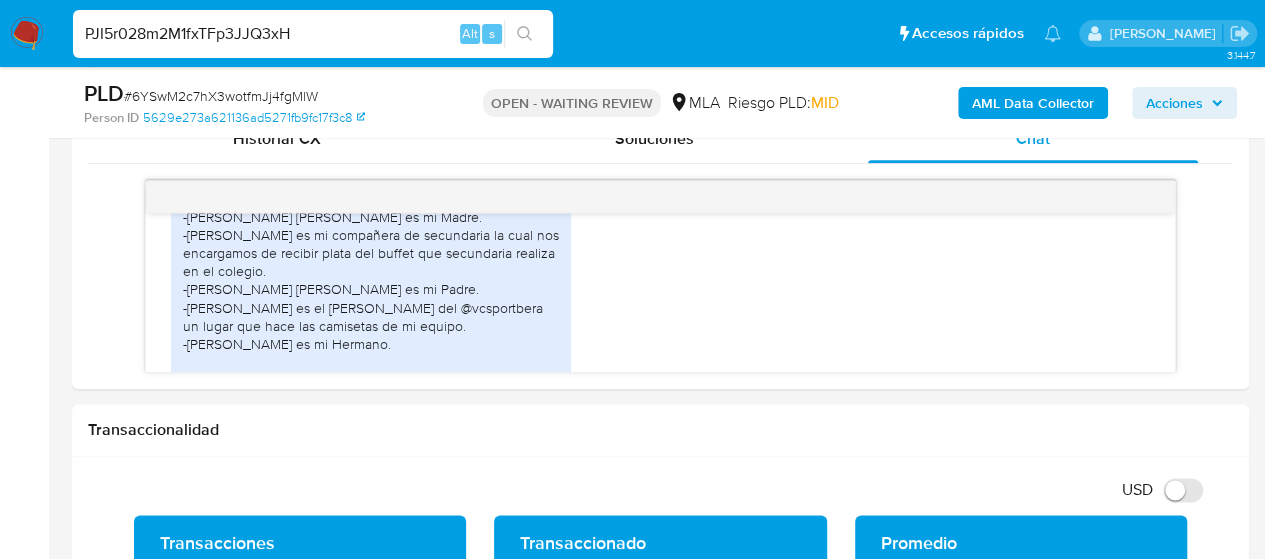 type on "PJI5r028m2M1fxTFp3JJQ3xH" 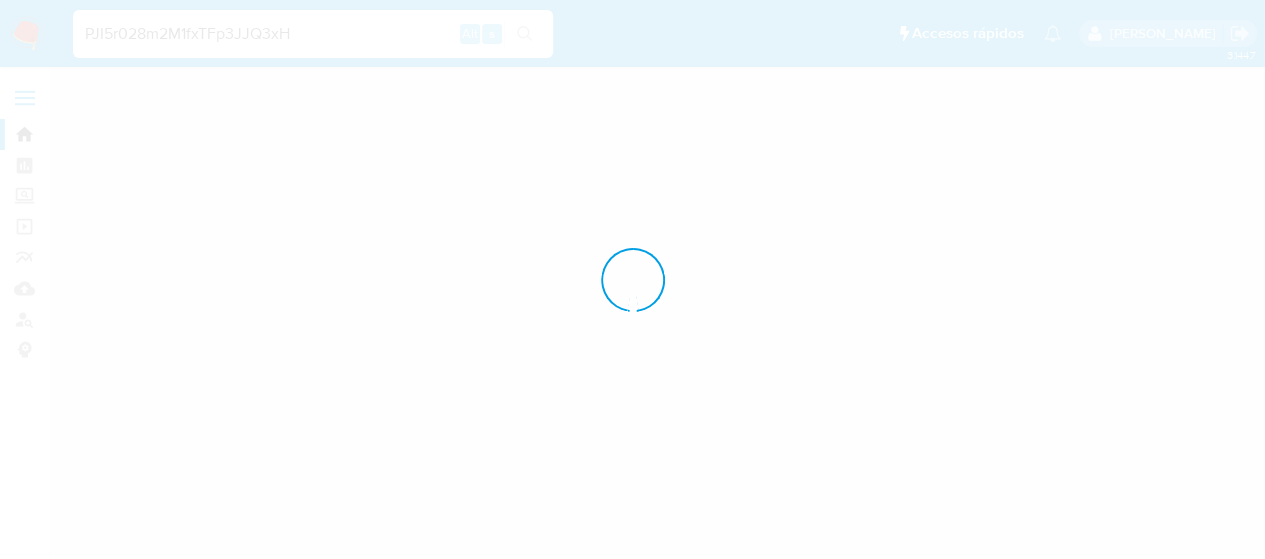 scroll, scrollTop: 0, scrollLeft: 0, axis: both 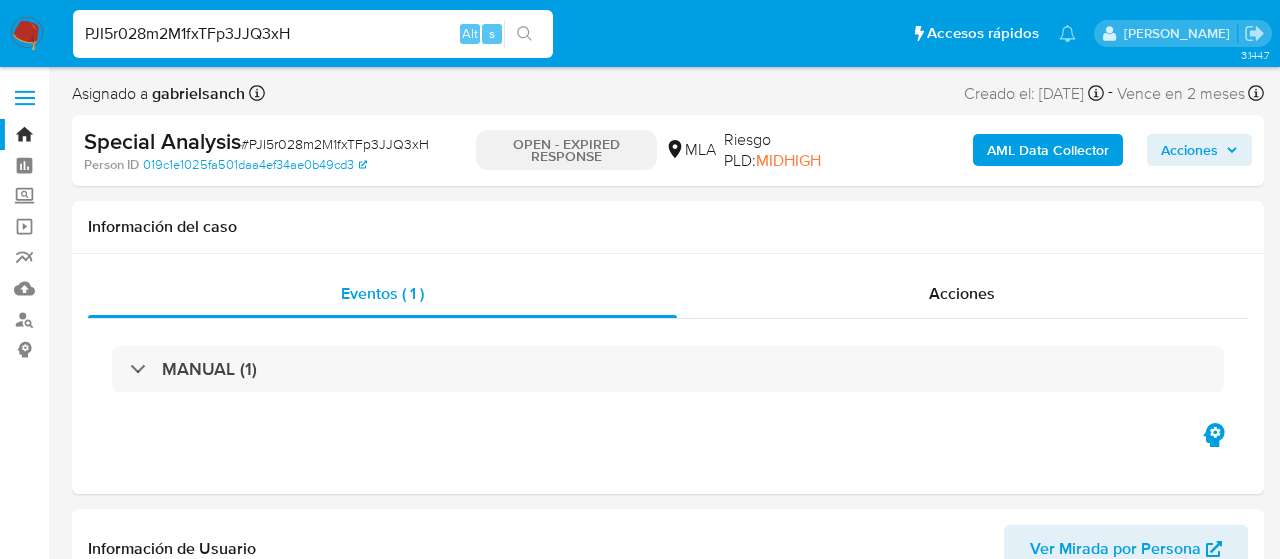 select on "10" 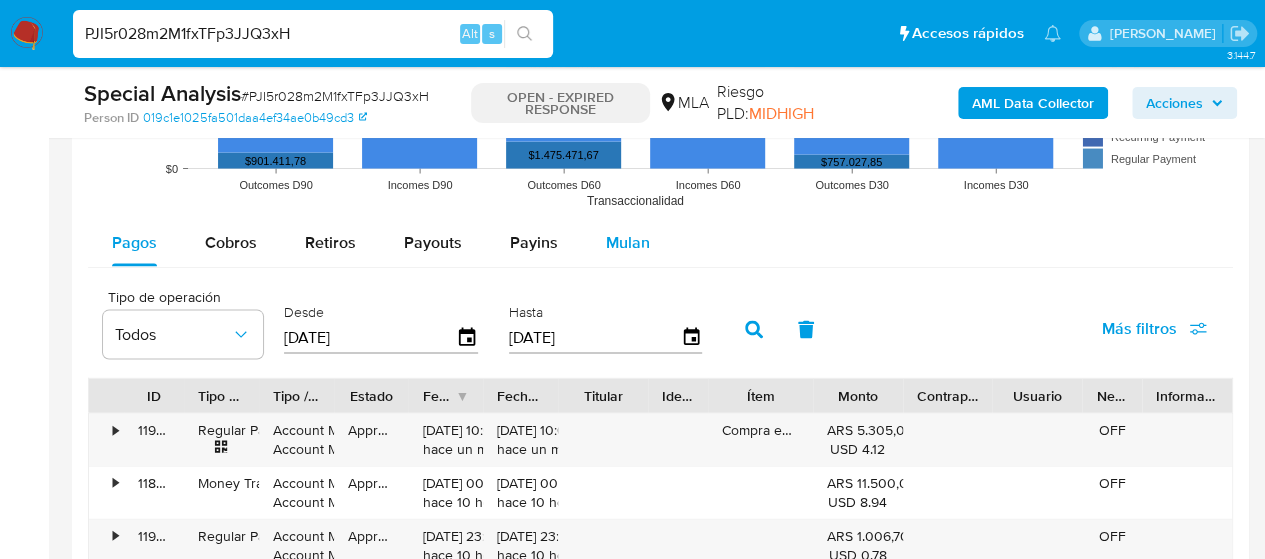 scroll, scrollTop: 1900, scrollLeft: 0, axis: vertical 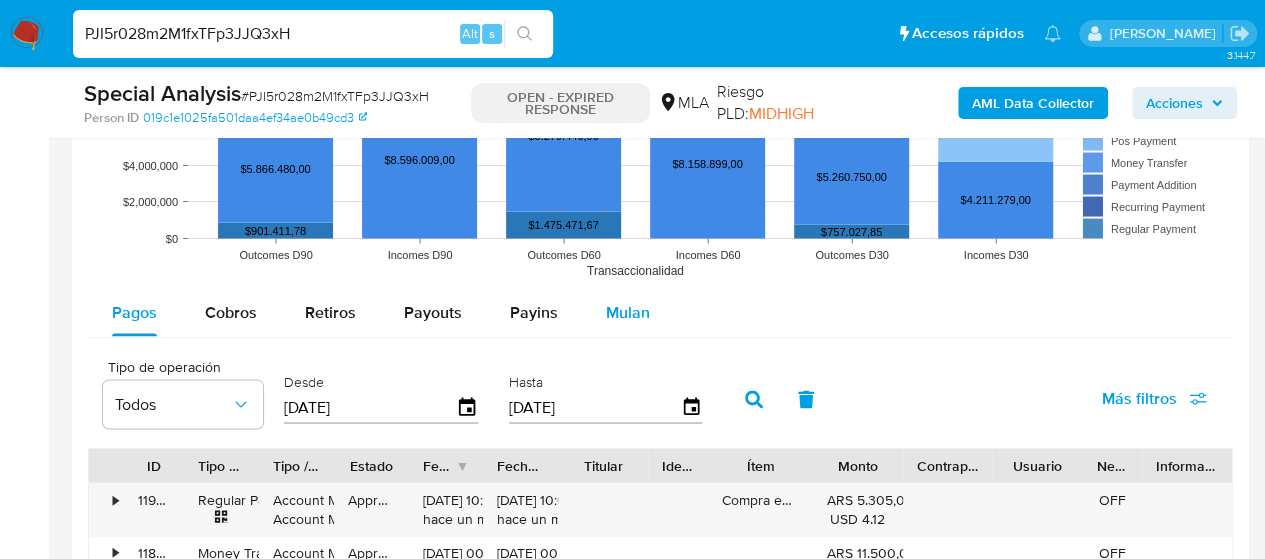 click on "Mulan" at bounding box center [628, 313] 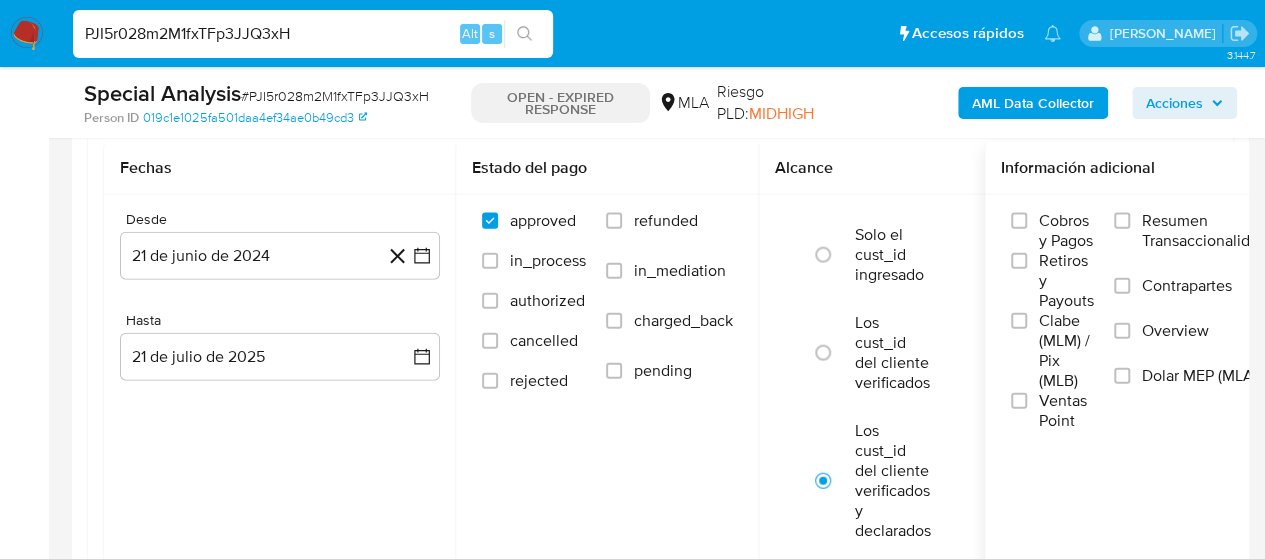 scroll, scrollTop: 2200, scrollLeft: 0, axis: vertical 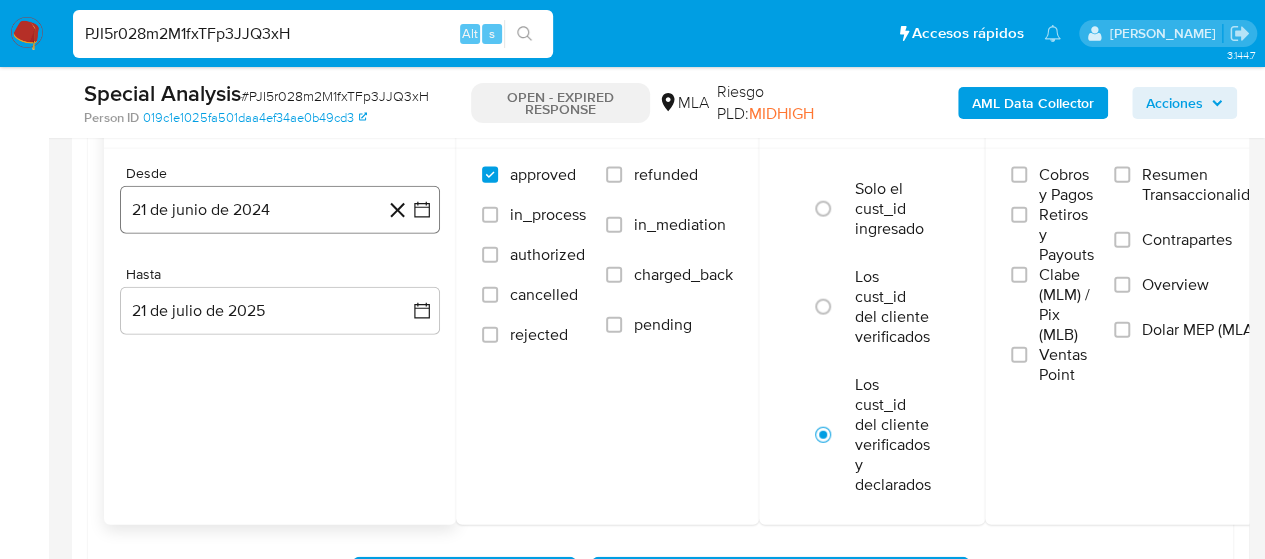 click on "21 de junio de 2024" at bounding box center [280, 210] 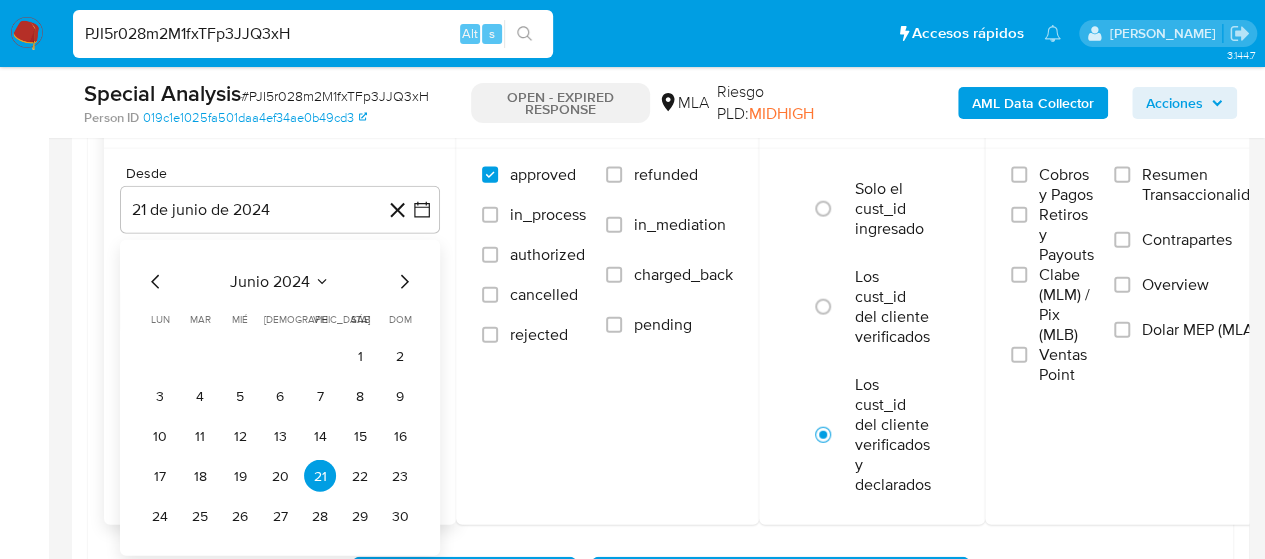 click 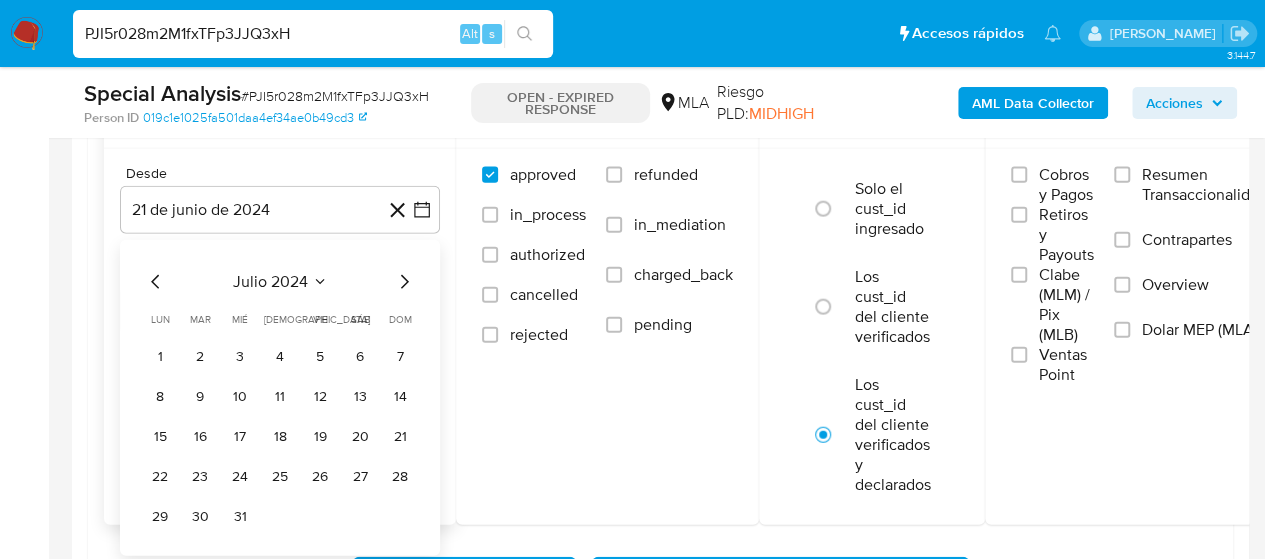 click 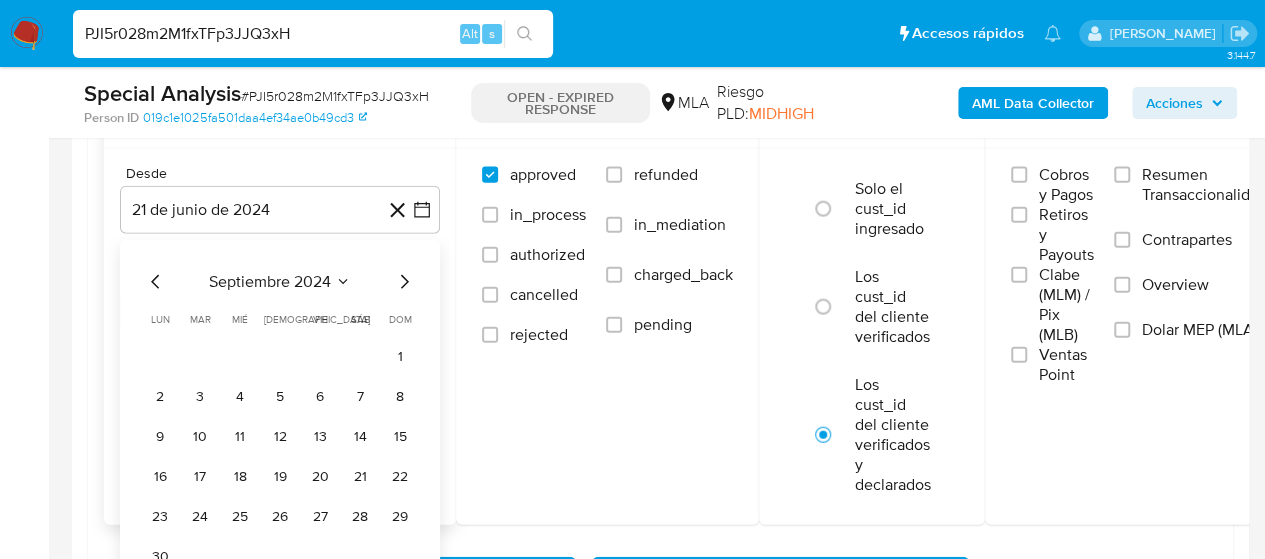 click 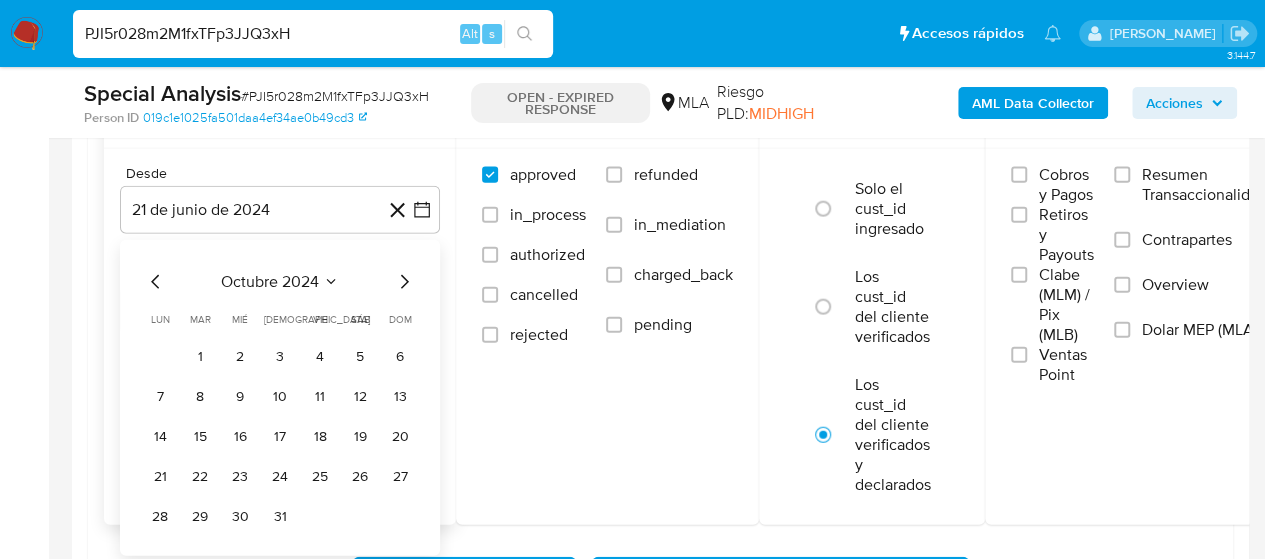 click 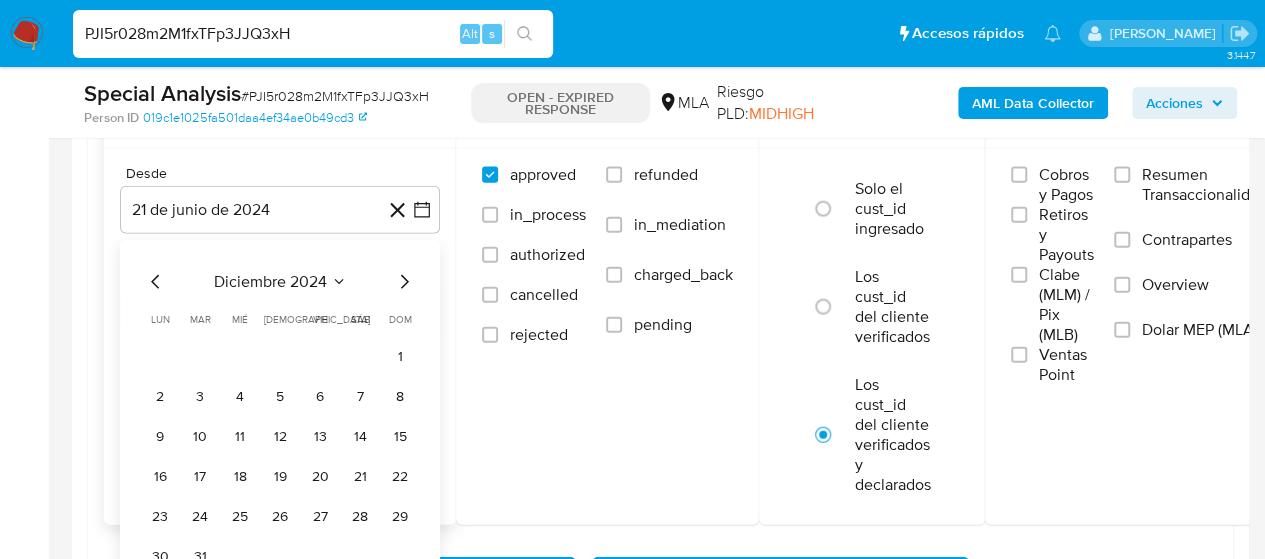 click 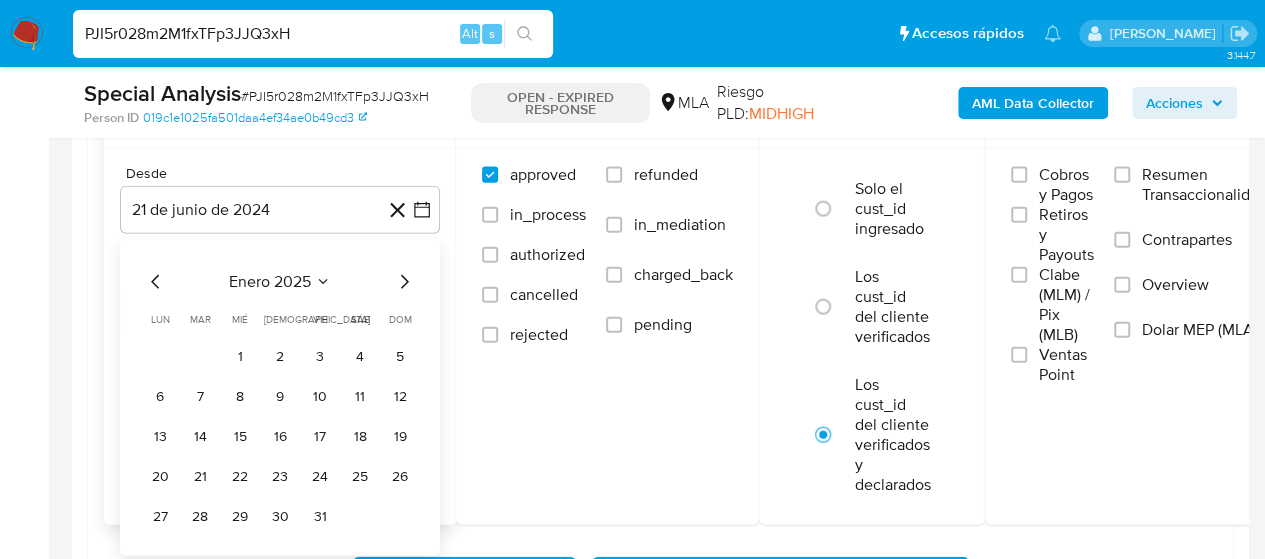 click 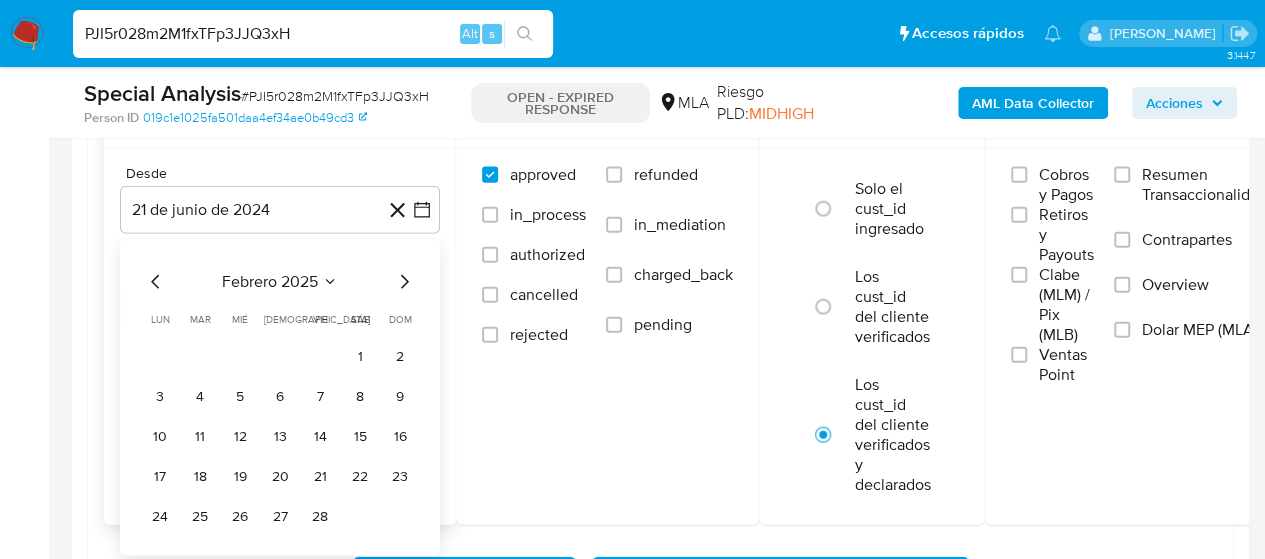 click 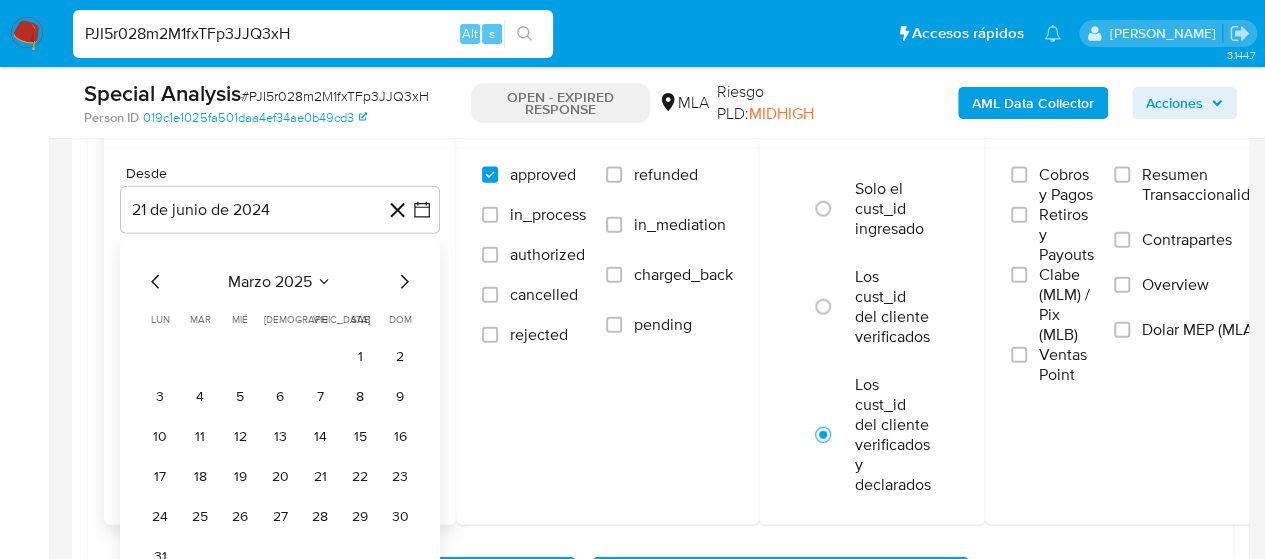 click 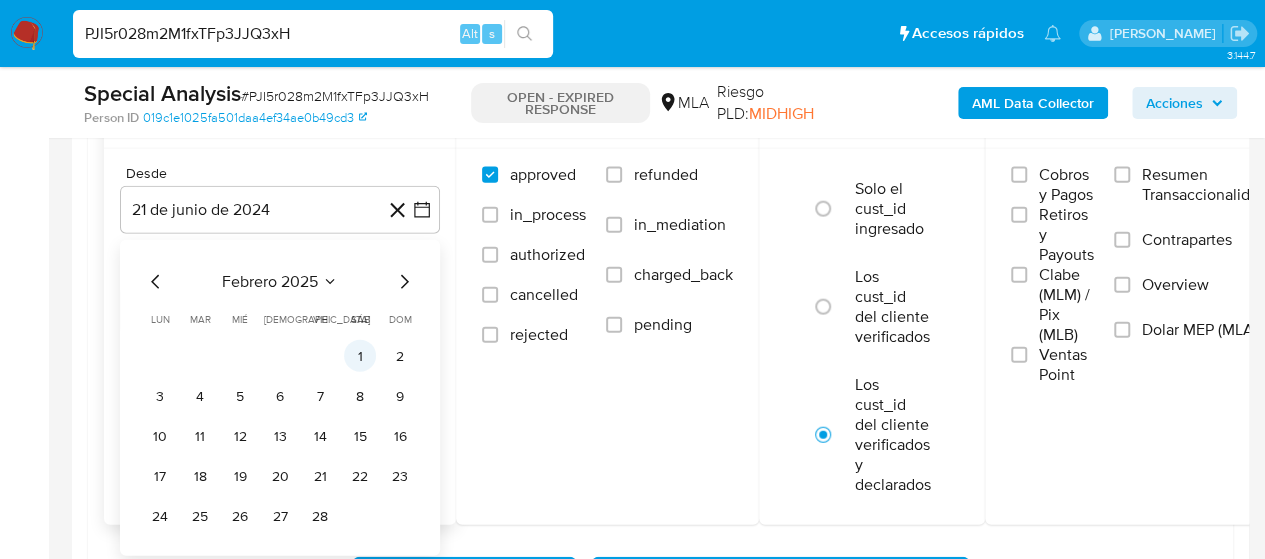 click on "1" at bounding box center (360, 356) 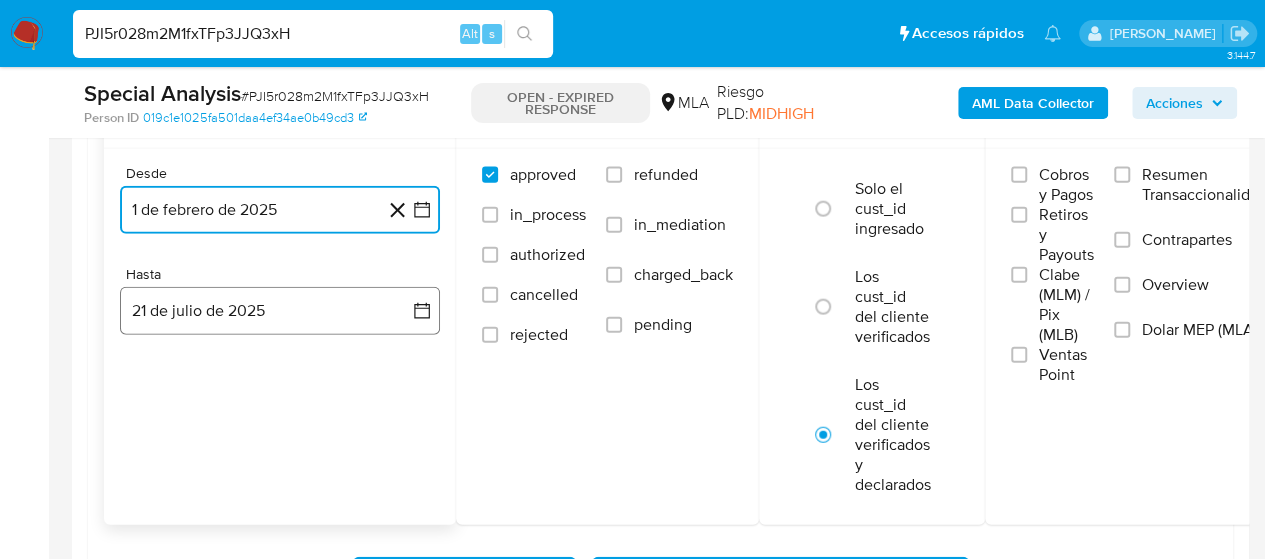 click on "21 de julio de 2025" at bounding box center [280, 311] 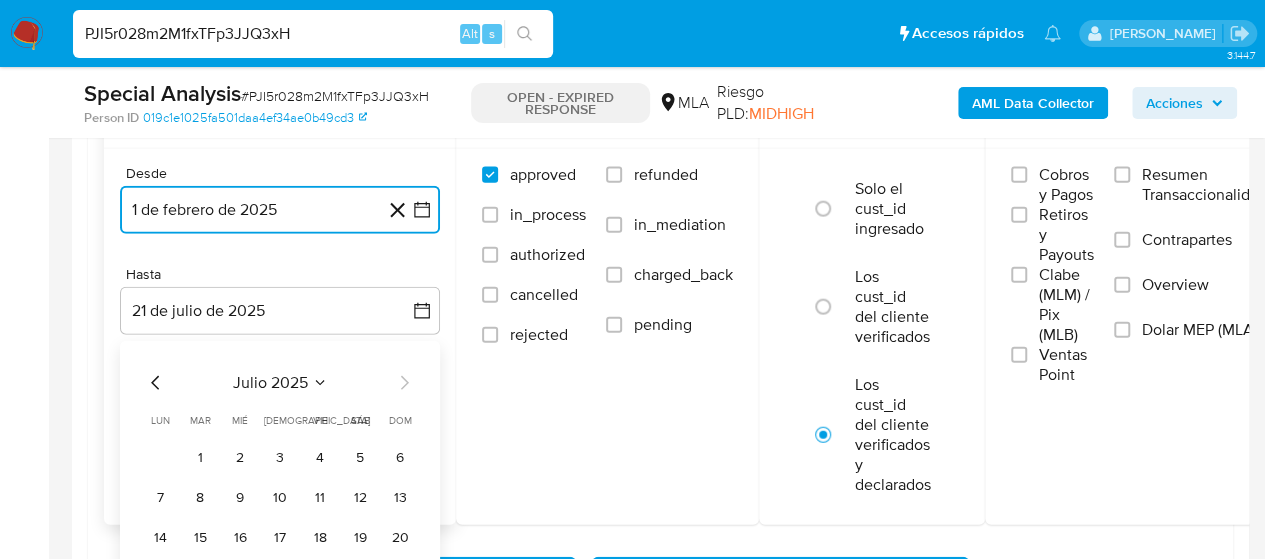 click 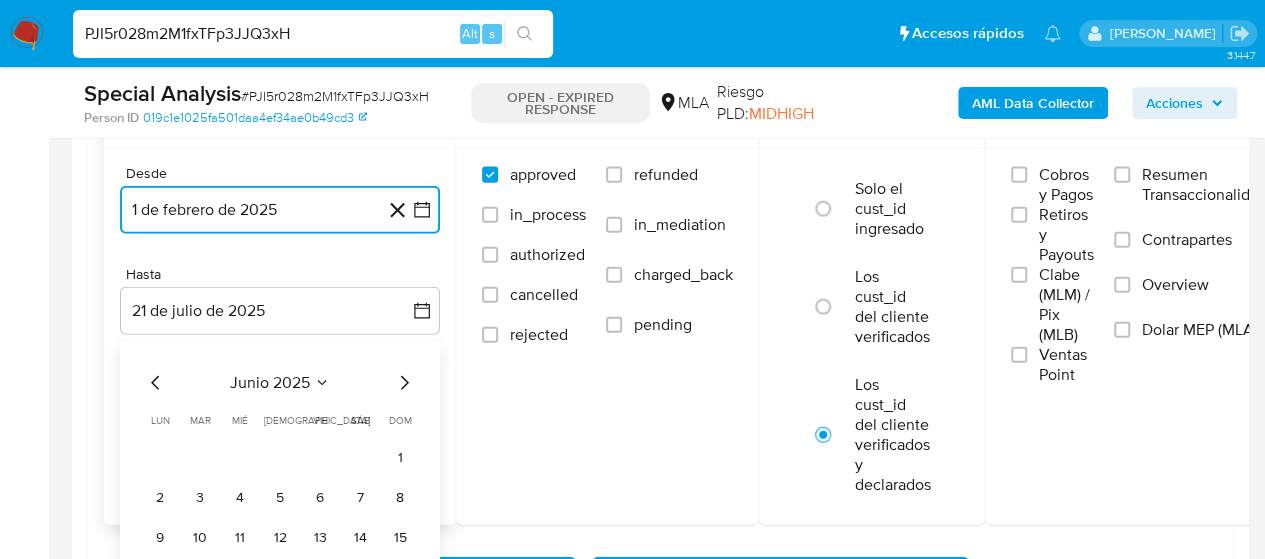 click 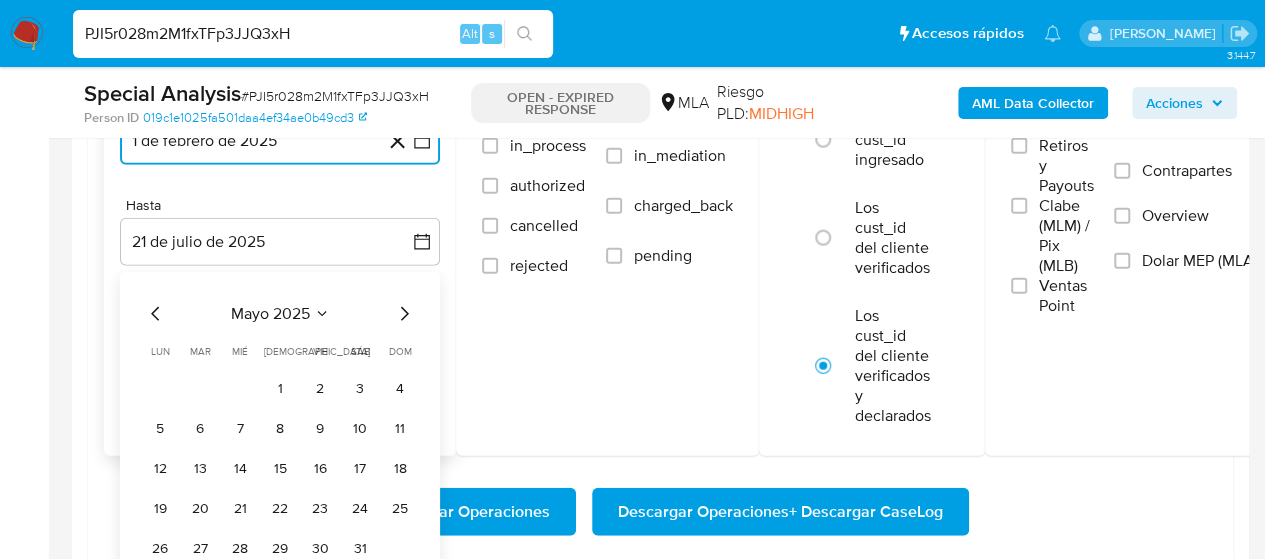 scroll, scrollTop: 2300, scrollLeft: 0, axis: vertical 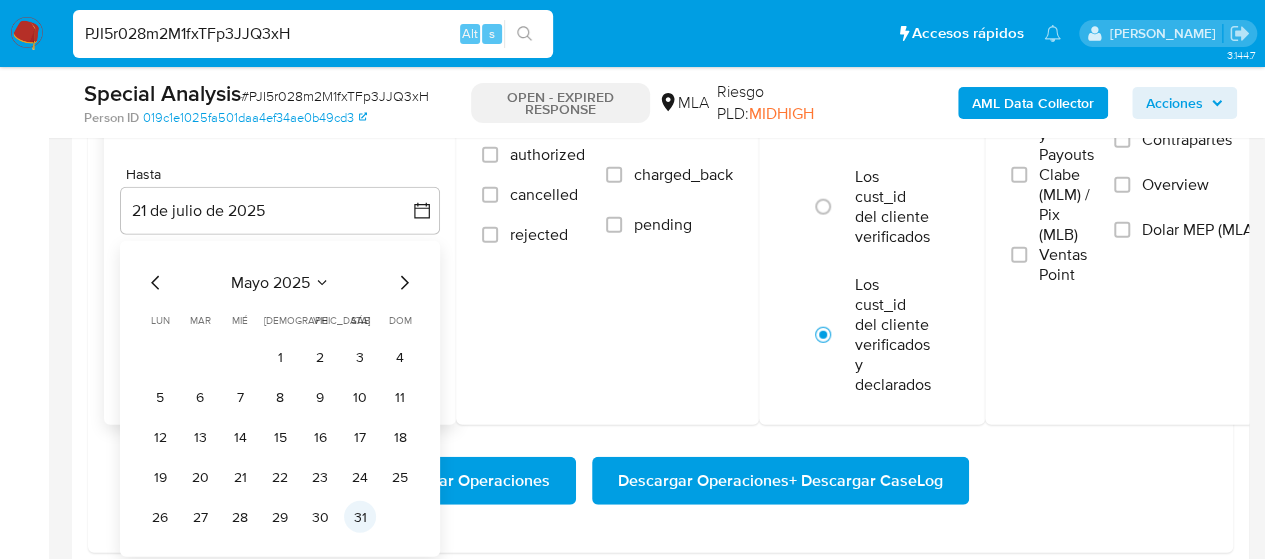 click on "31" at bounding box center [360, 517] 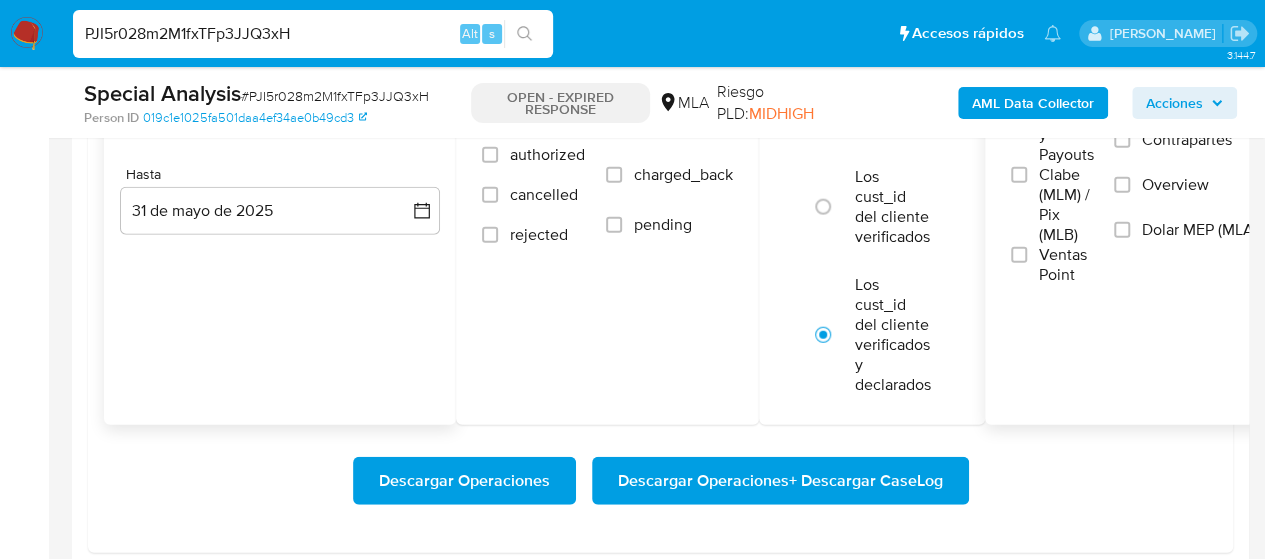 click on "Dolar MEP (MLA)" at bounding box center (1190, 242) 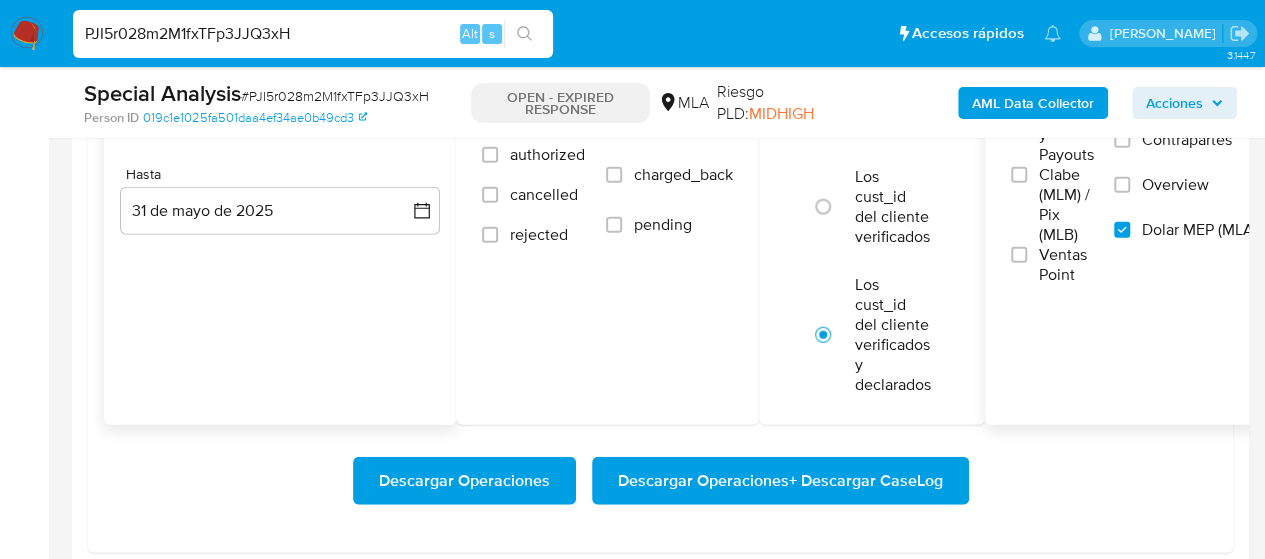 click on "Descargar Operaciones  +   Descargar CaseLog" at bounding box center [780, 481] 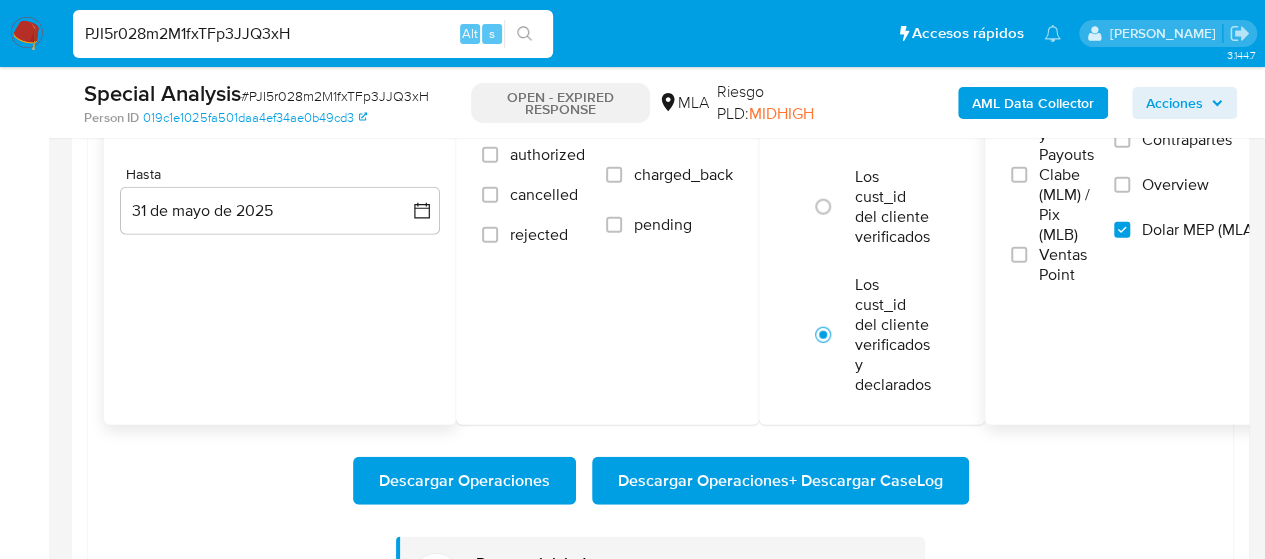 click on "PJI5r028m2M1fxTFp3JJQ3xH" at bounding box center [313, 34] 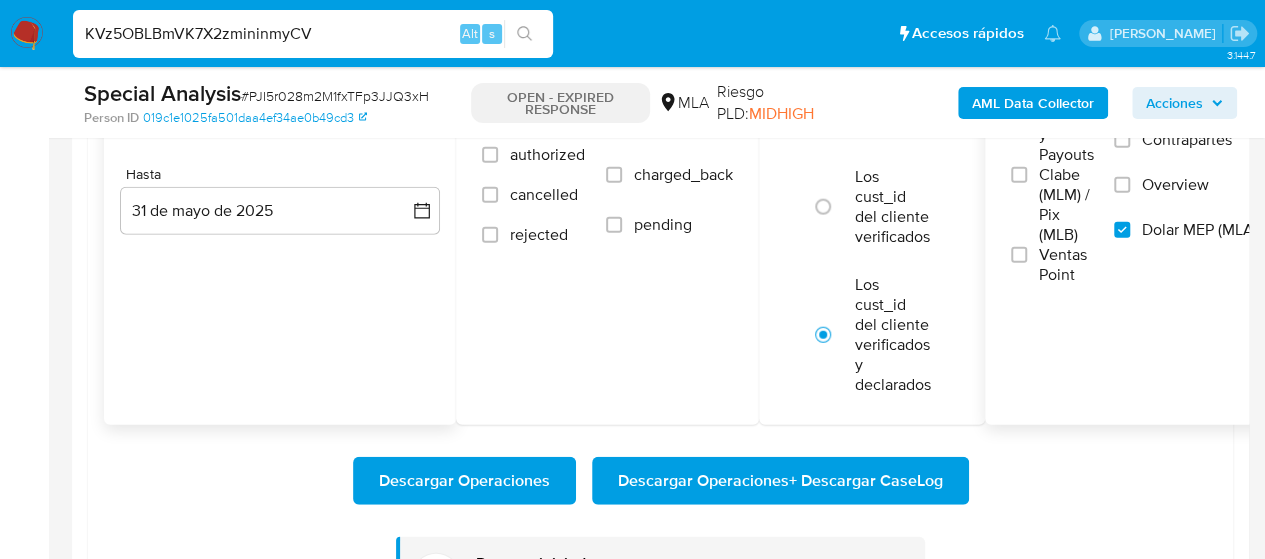 type on "KVz5OBLBmVK7X2zmininmyCV" 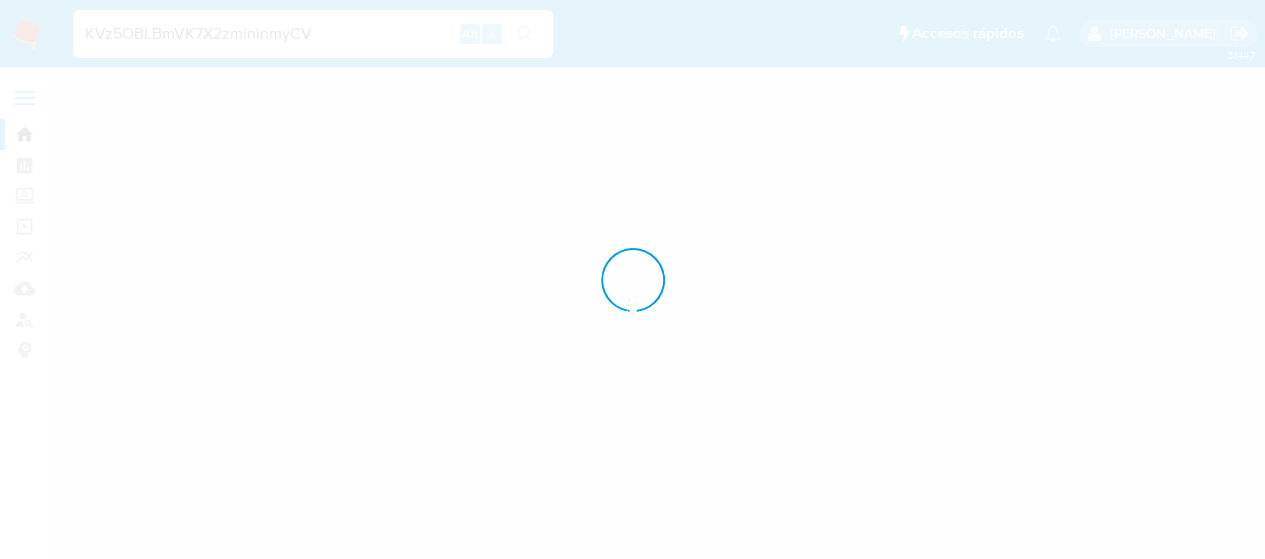 scroll, scrollTop: 0, scrollLeft: 0, axis: both 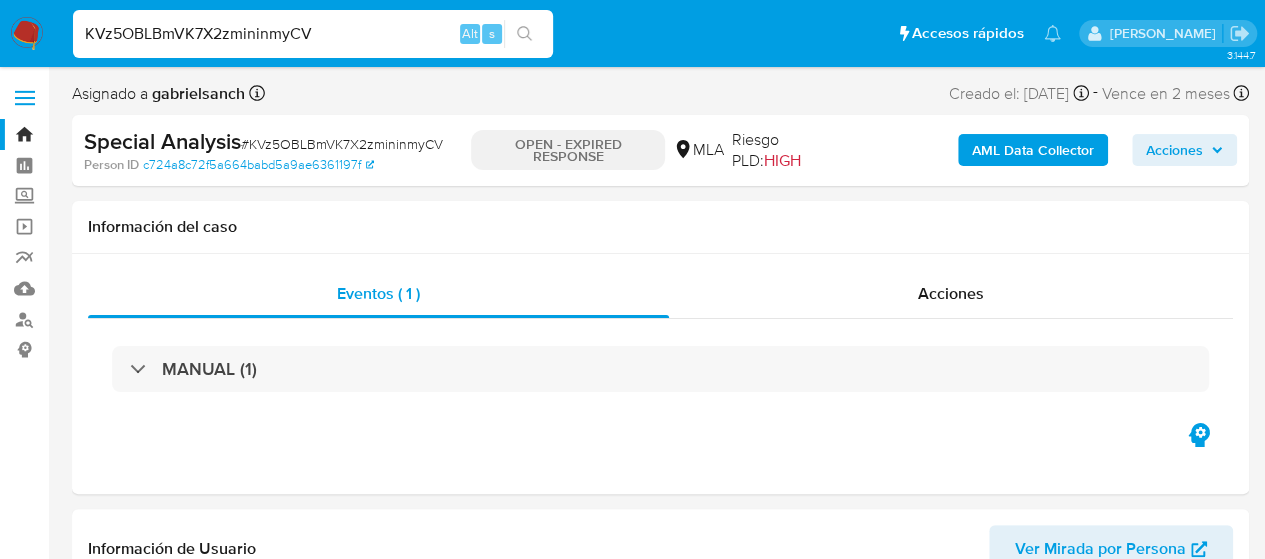 select on "10" 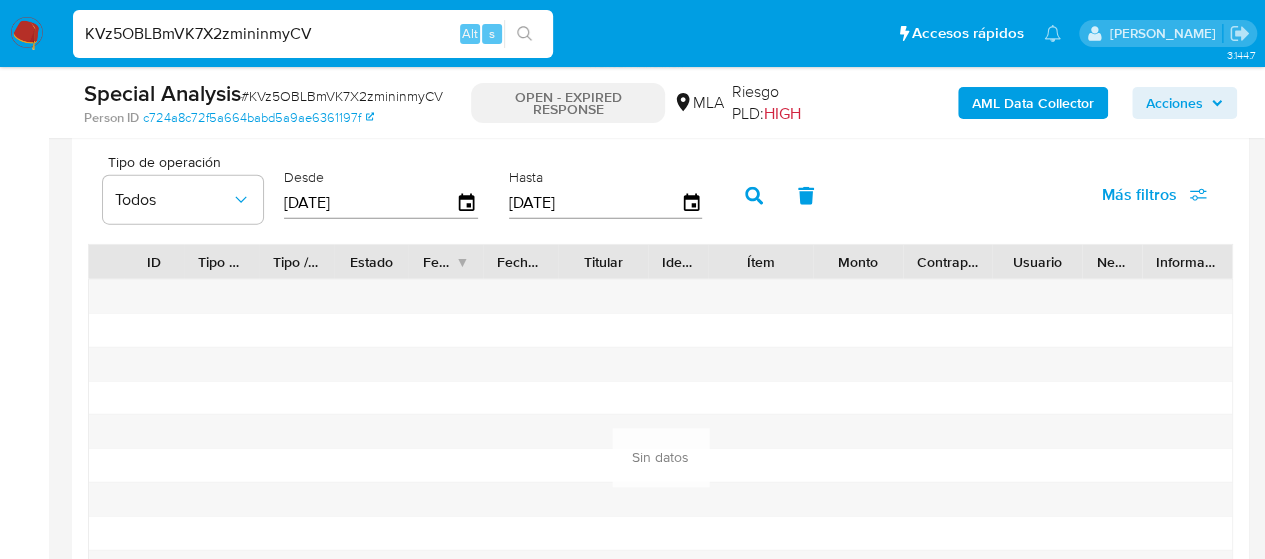 scroll, scrollTop: 2200, scrollLeft: 0, axis: vertical 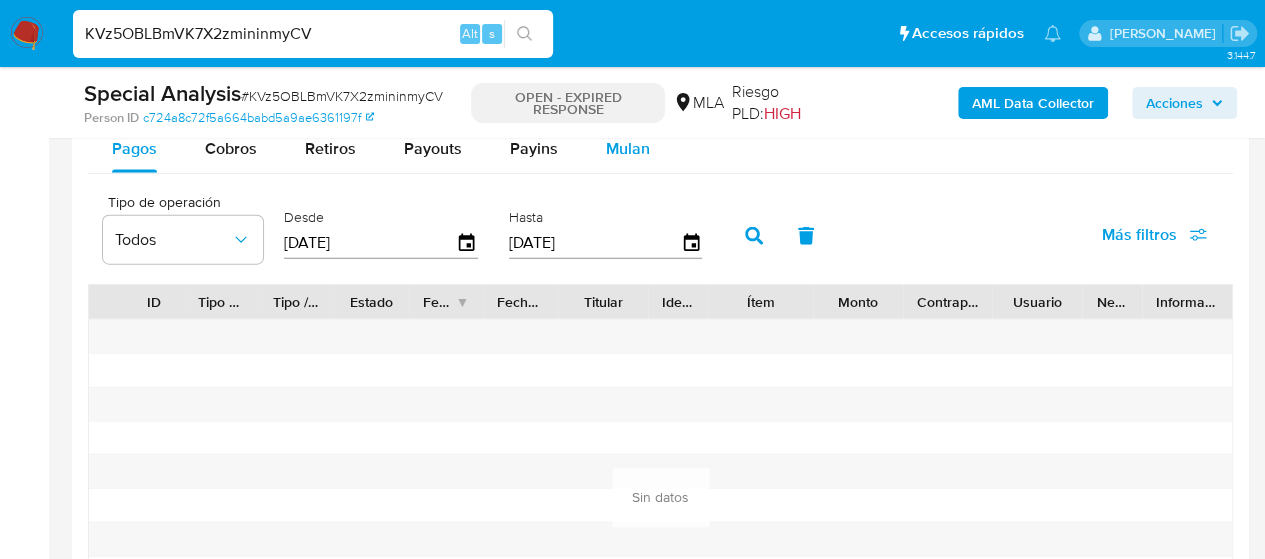 click on "Mulan" at bounding box center [628, 148] 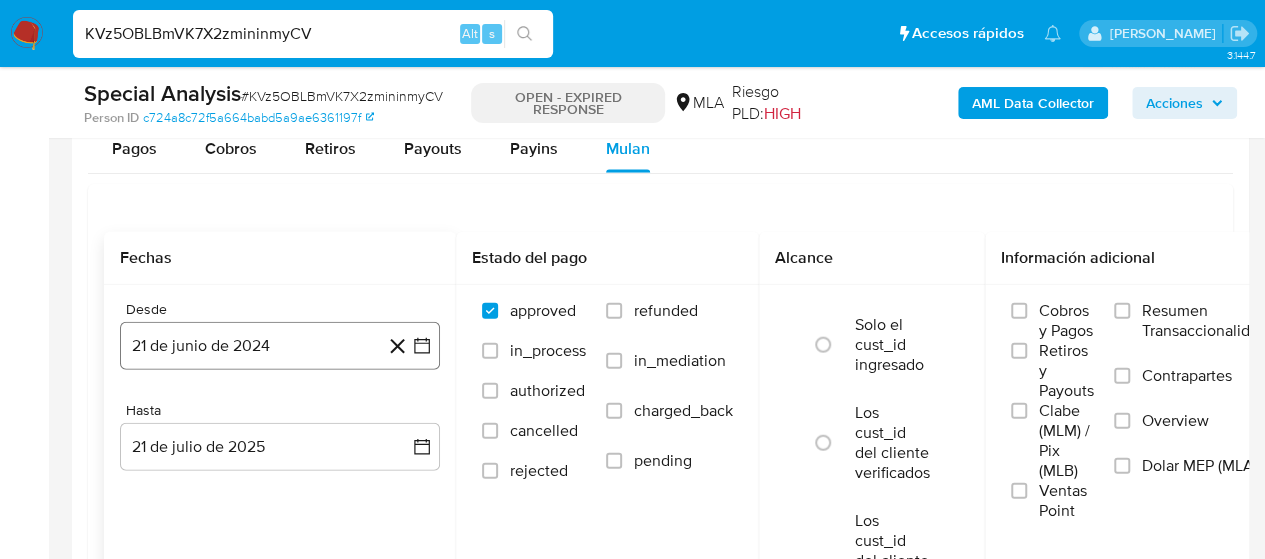 click on "21 de junio de 2024" at bounding box center [280, 346] 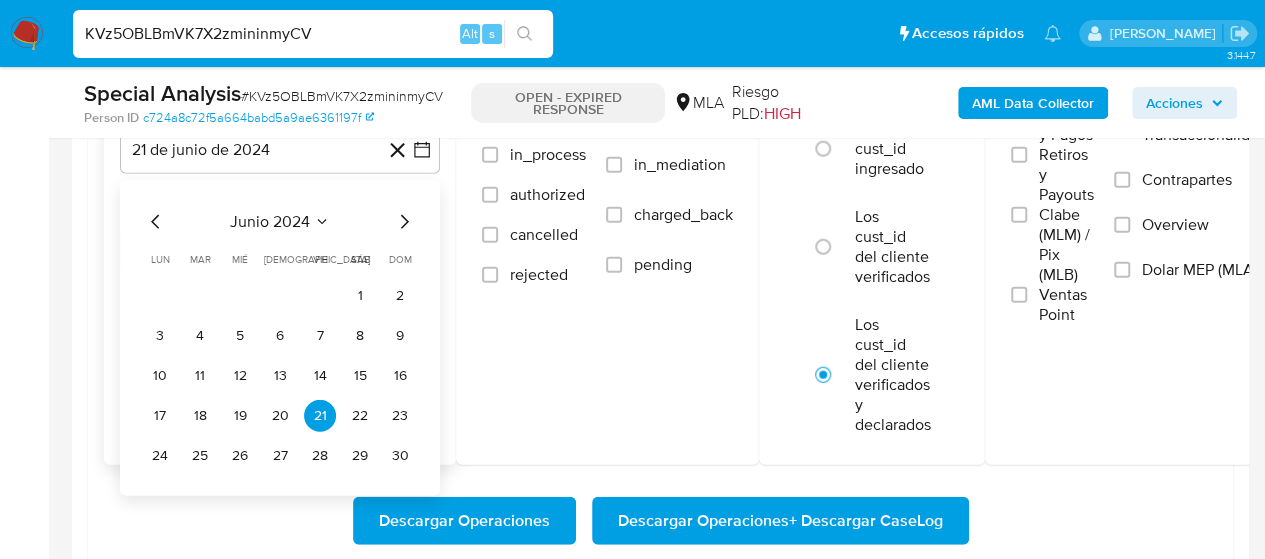scroll, scrollTop: 2400, scrollLeft: 0, axis: vertical 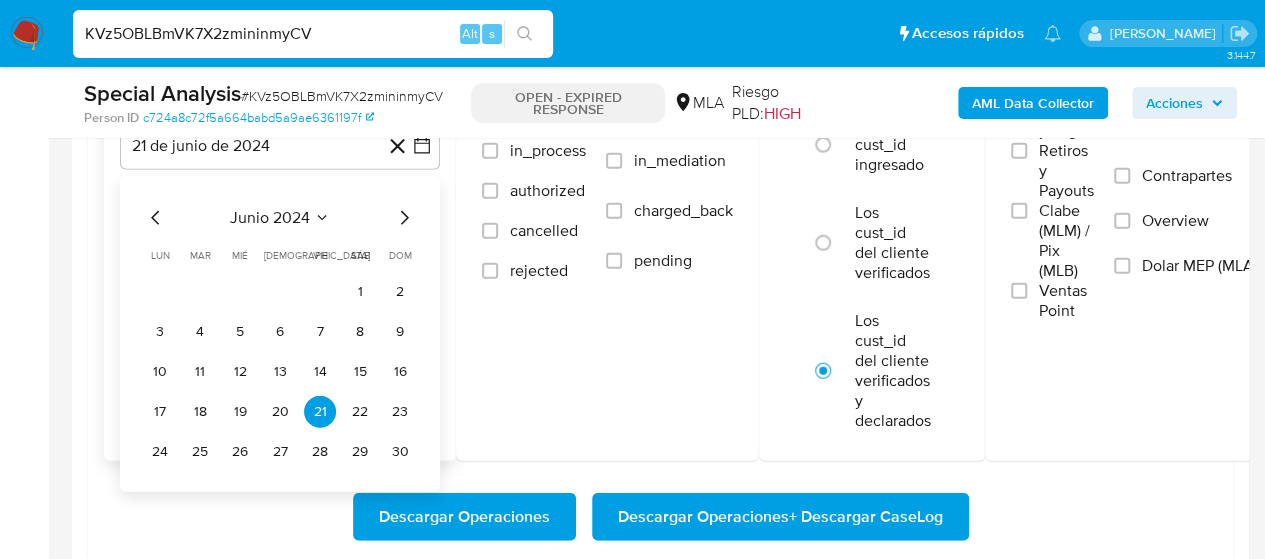 click 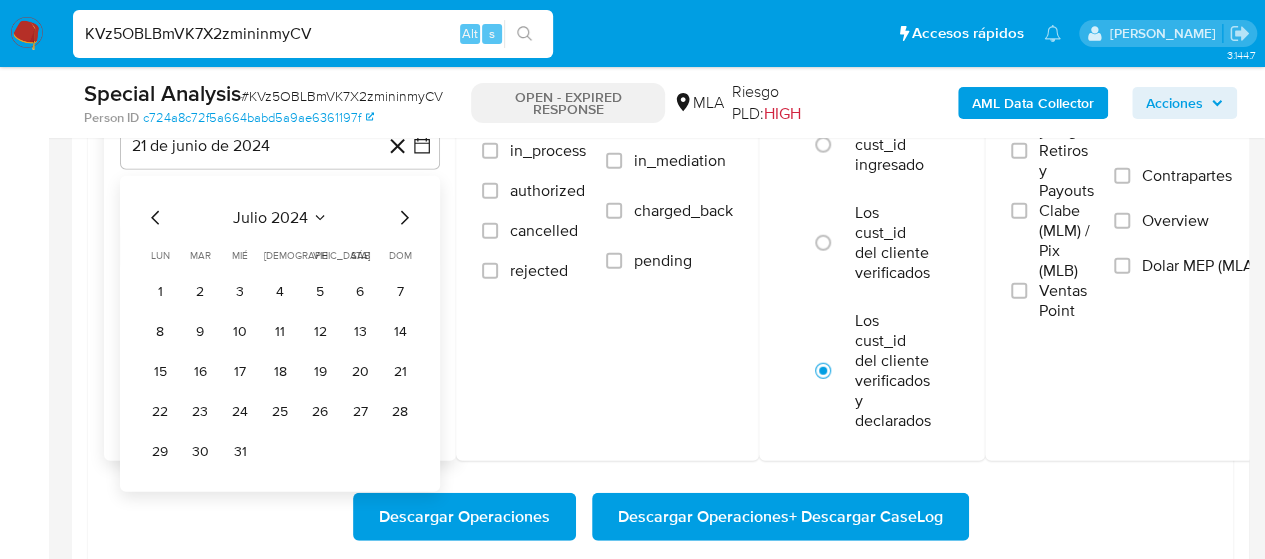 click 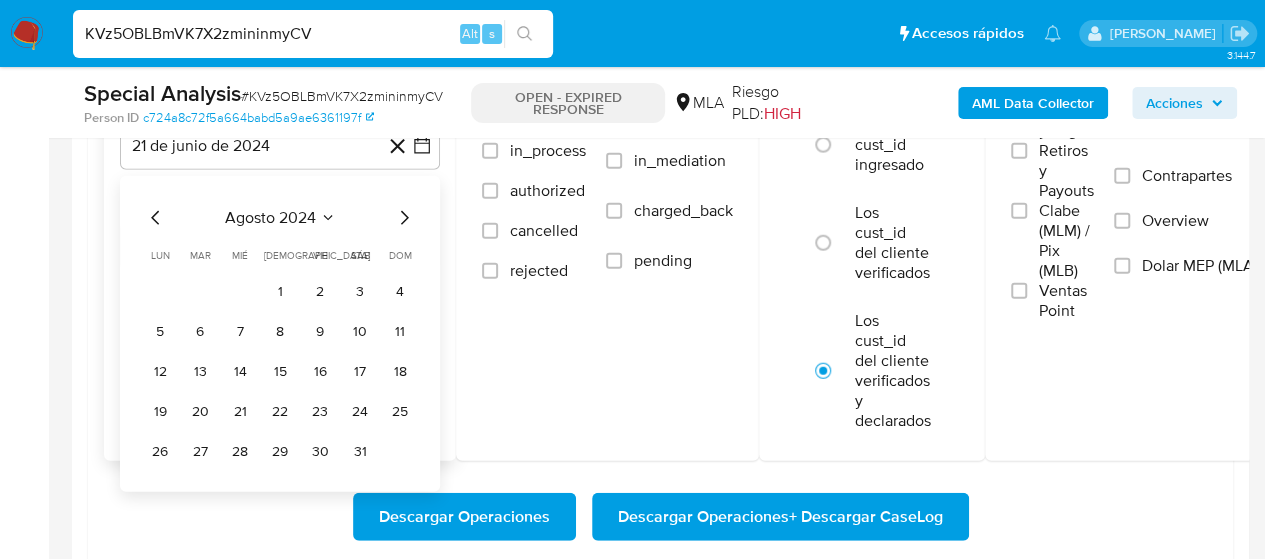 click 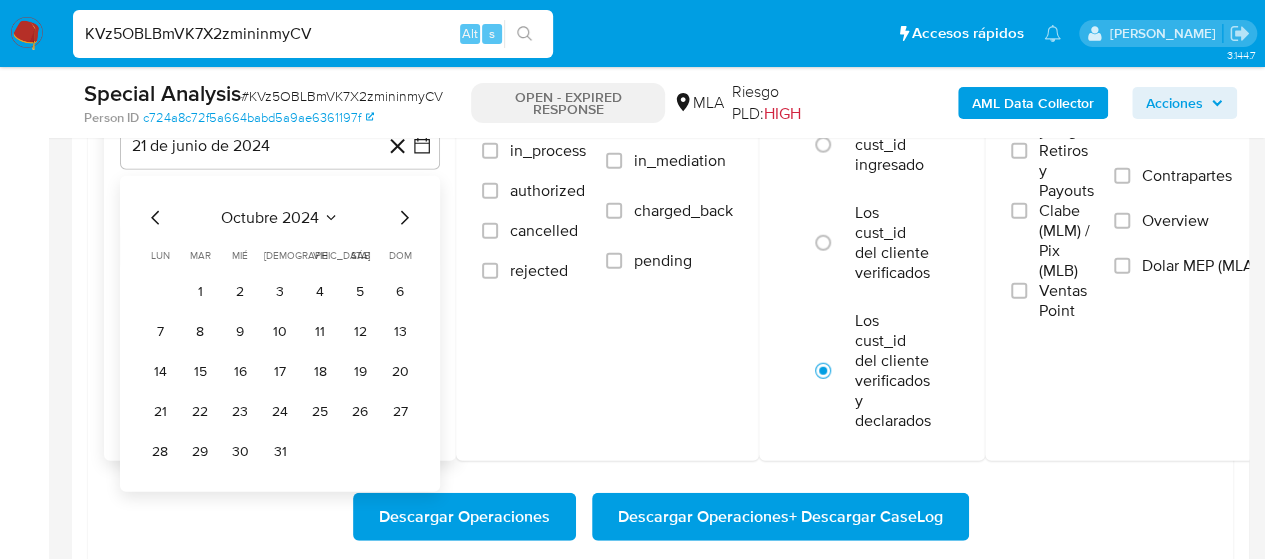 click 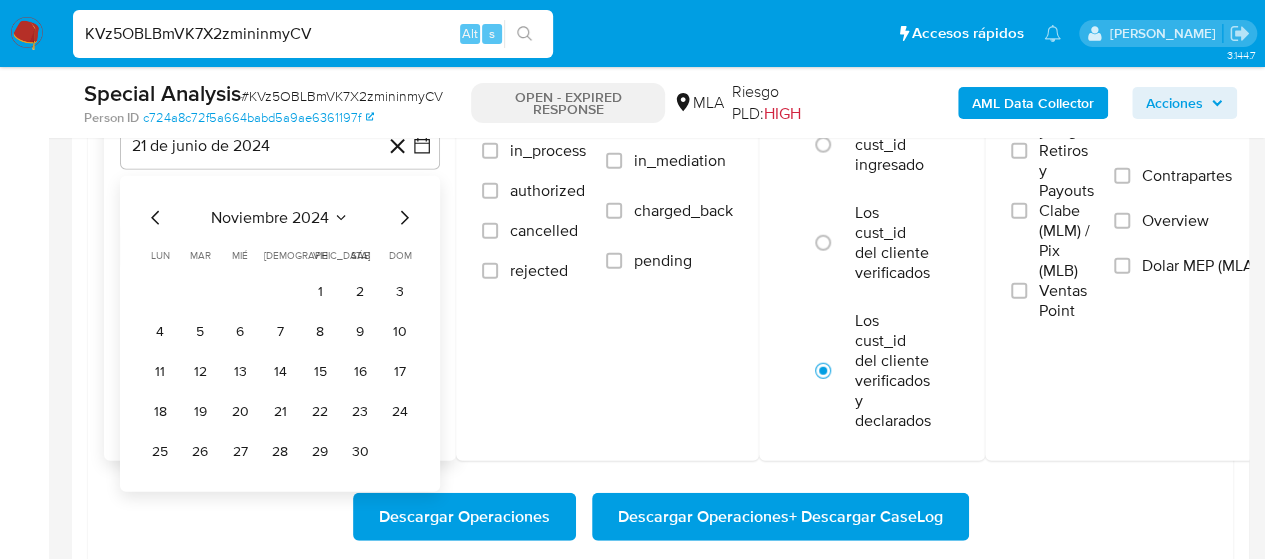 click 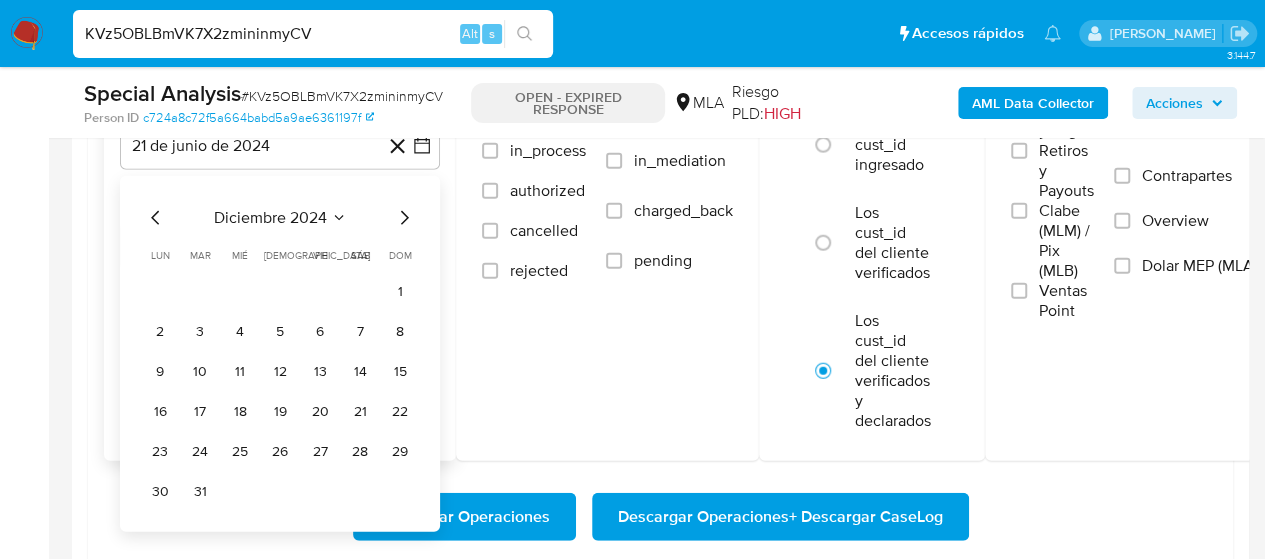 click 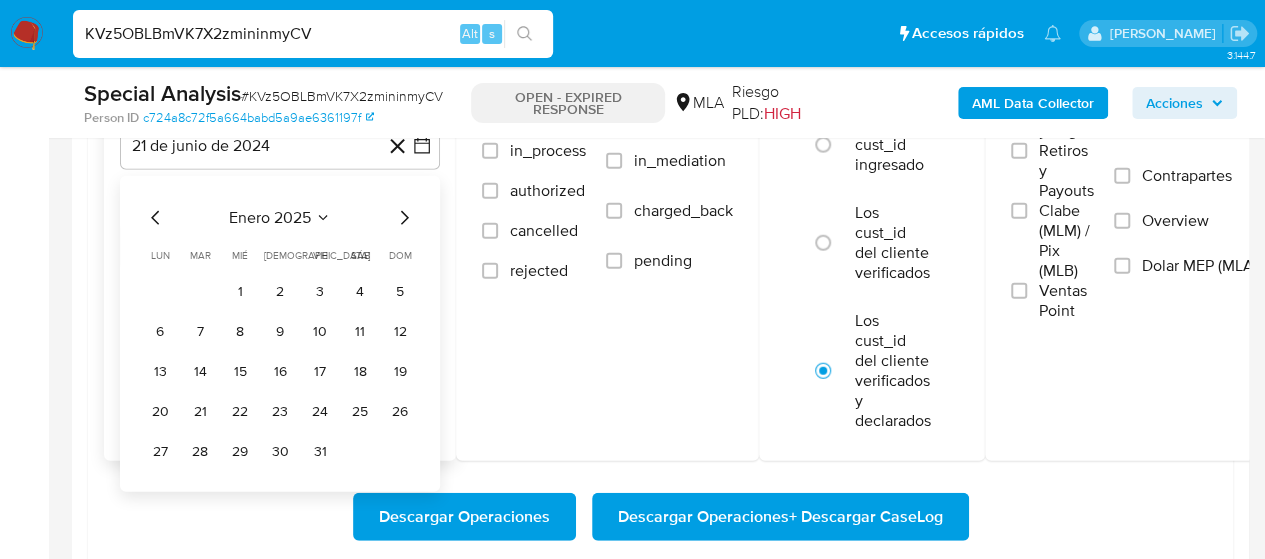 click 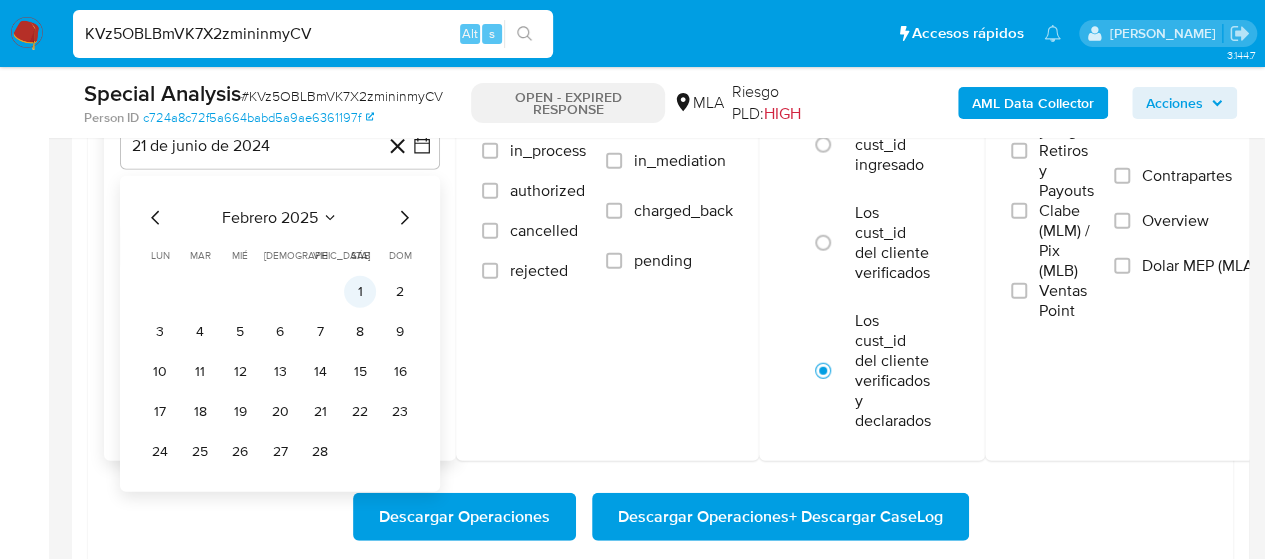 click on "1" at bounding box center [360, 292] 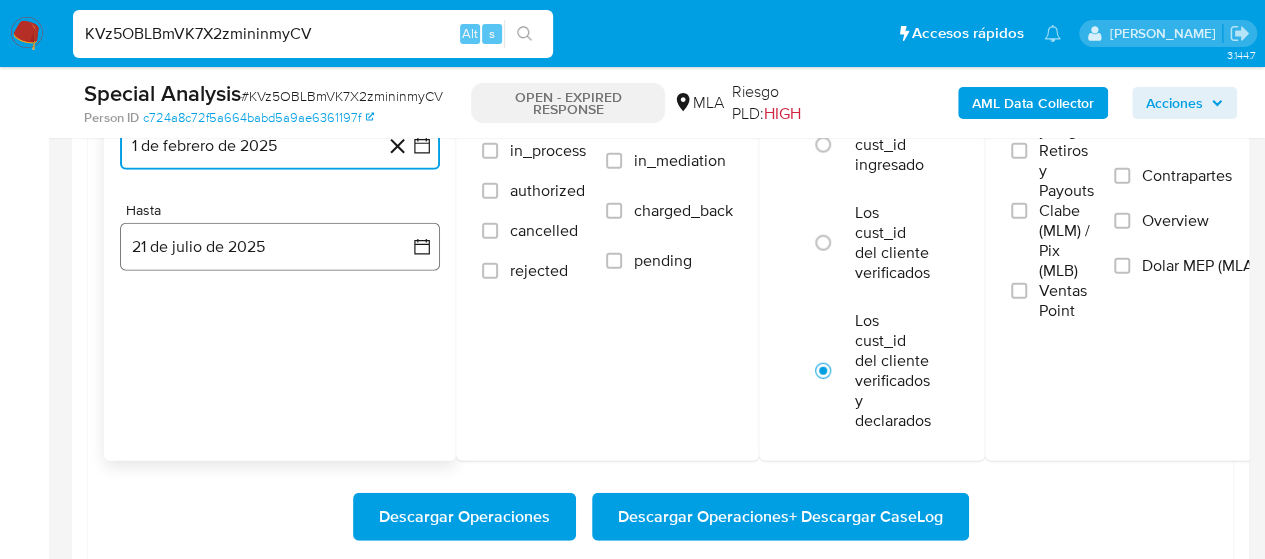 click on "21 de julio de 2025" at bounding box center [280, 247] 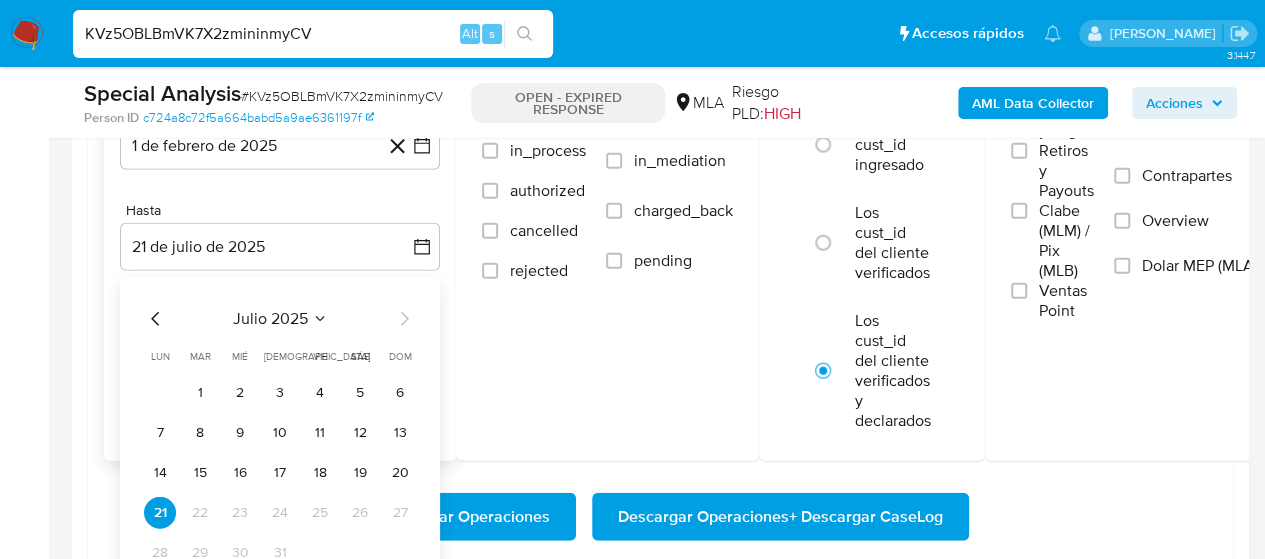 click 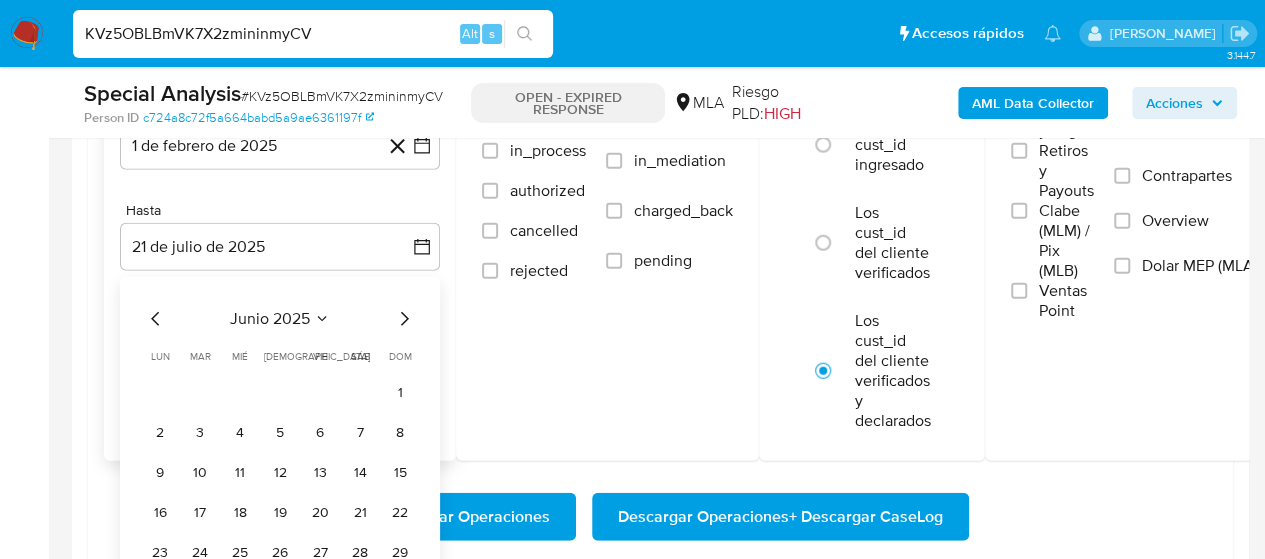 click 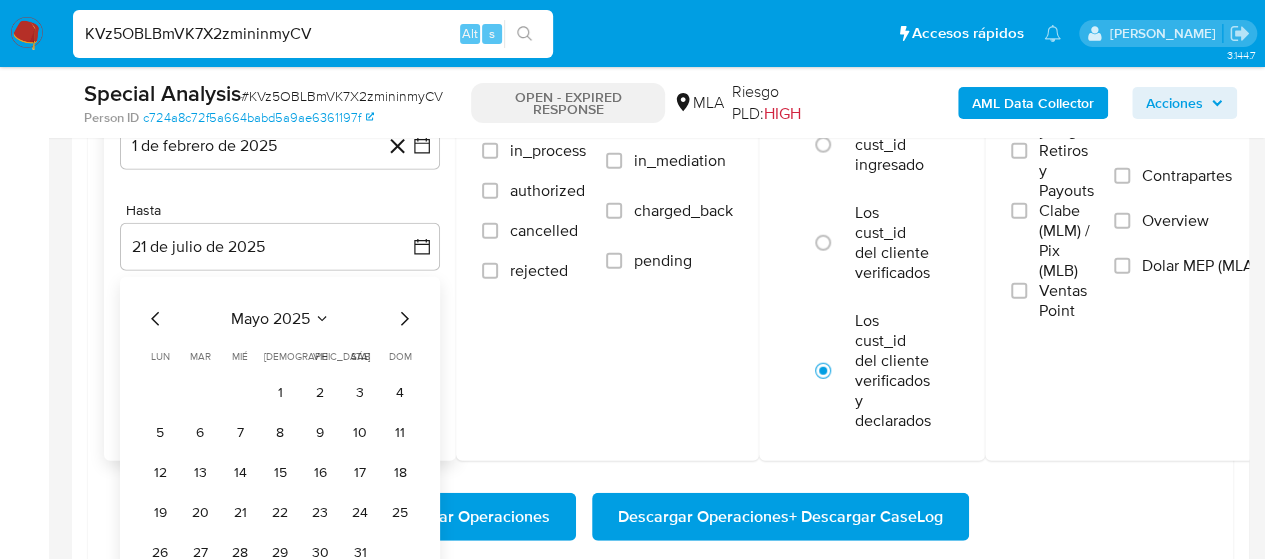 click 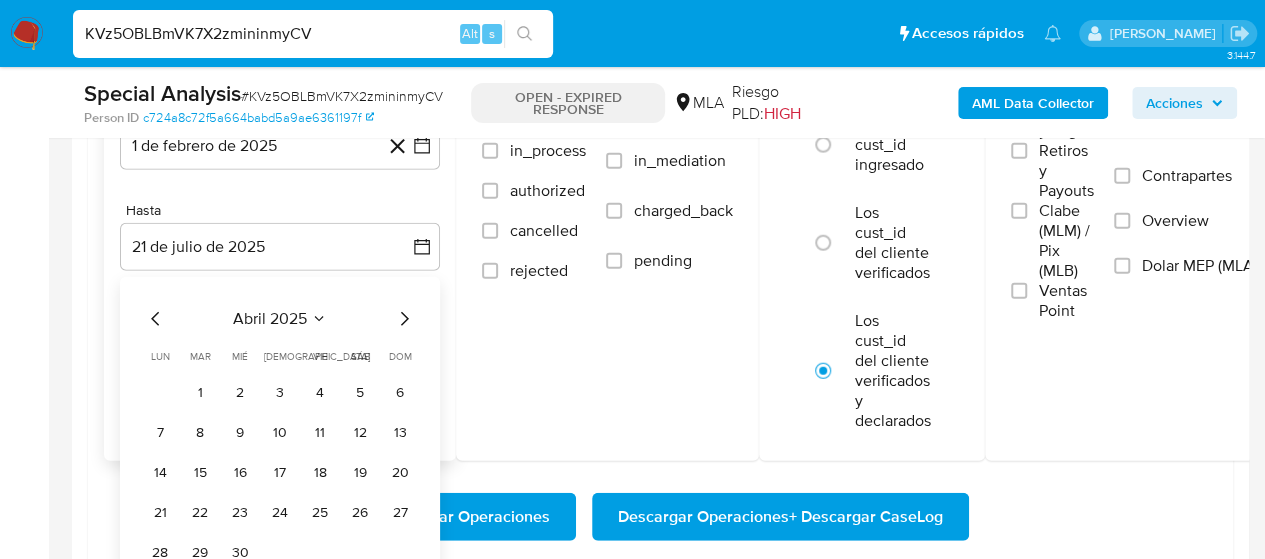 click 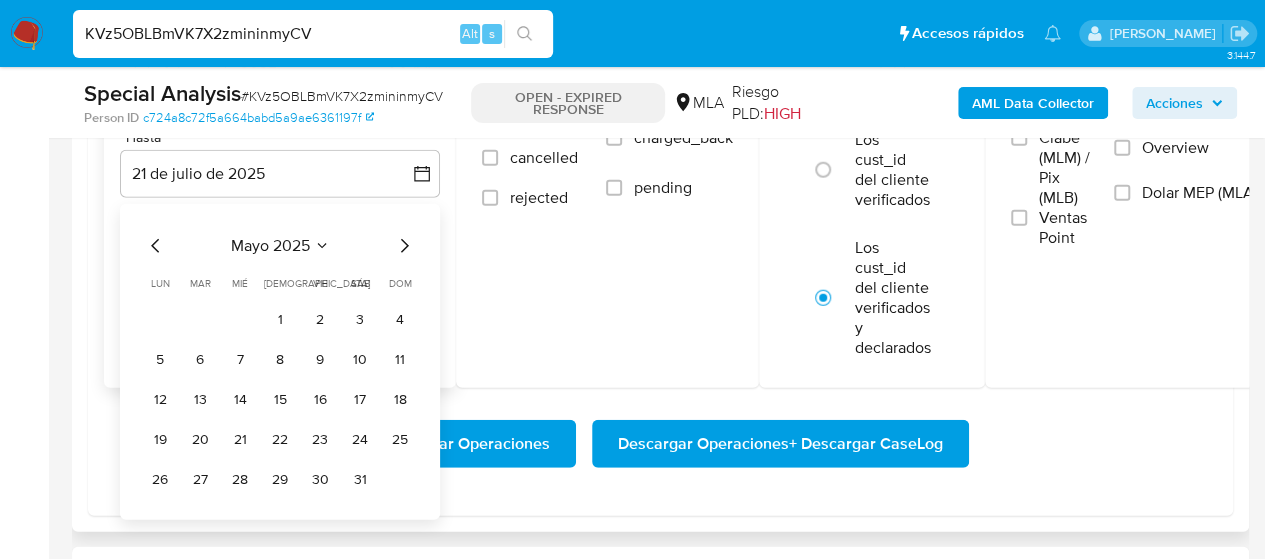 scroll, scrollTop: 2500, scrollLeft: 0, axis: vertical 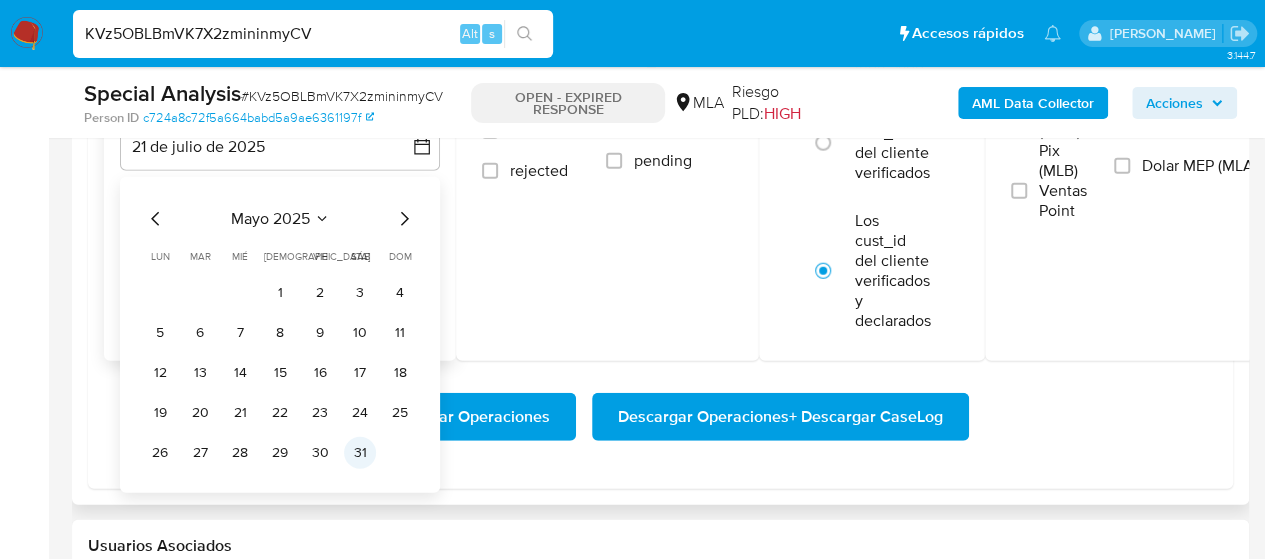 click on "31" at bounding box center [360, 453] 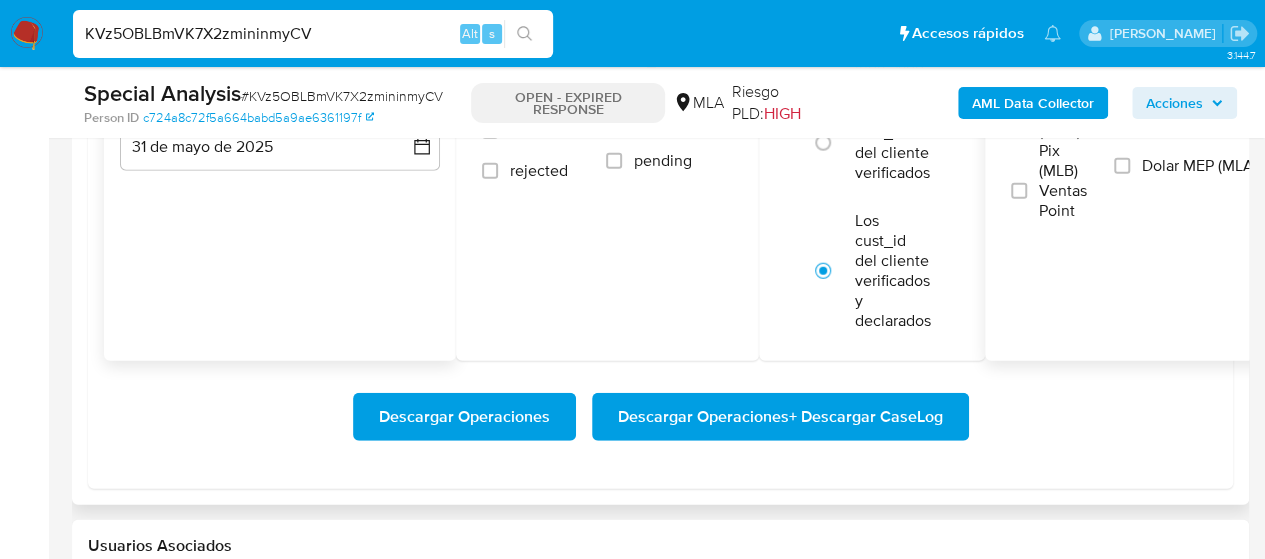 click on "Dolar MEP (MLA)" at bounding box center [1200, 166] 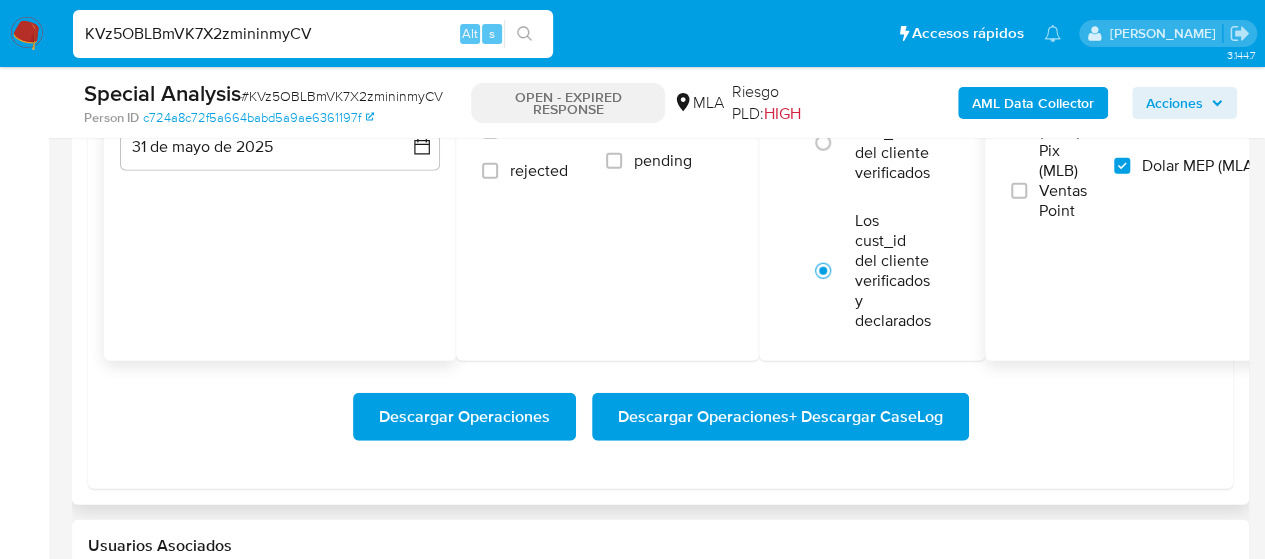 drag, startPoint x: 1126, startPoint y: 398, endPoint x: 1110, endPoint y: 398, distance: 16 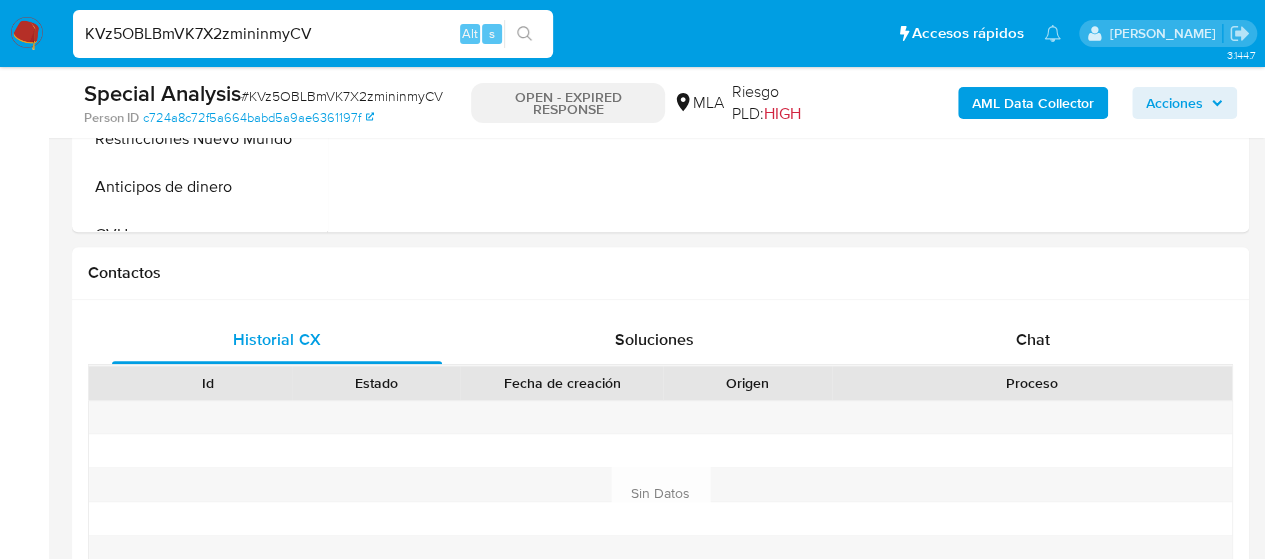 scroll, scrollTop: 800, scrollLeft: 0, axis: vertical 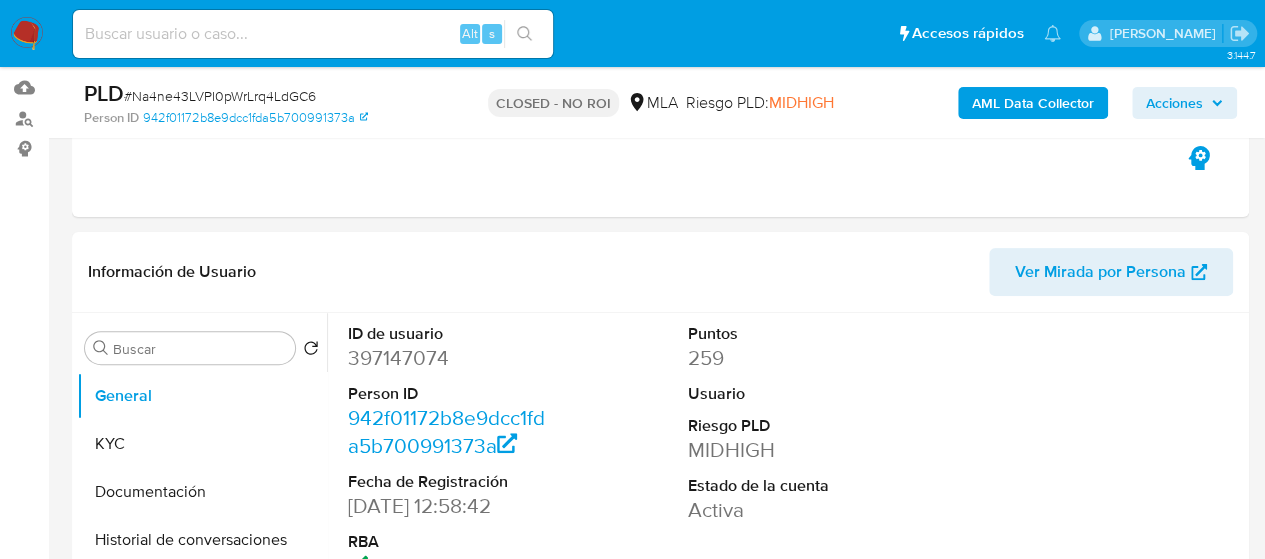 select on "10" 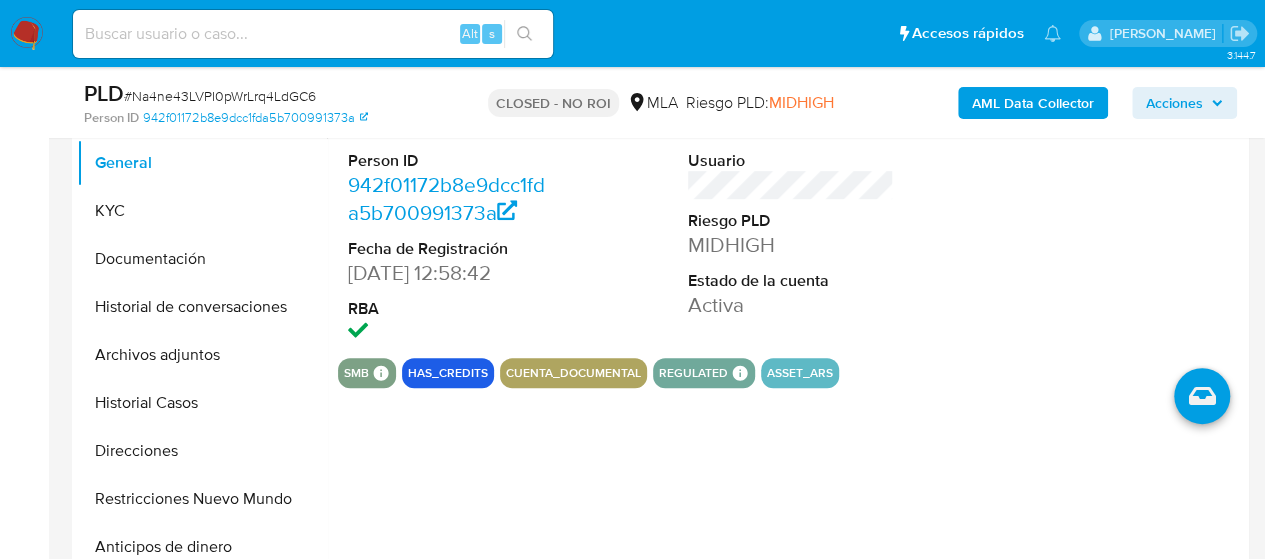 scroll, scrollTop: 400, scrollLeft: 0, axis: vertical 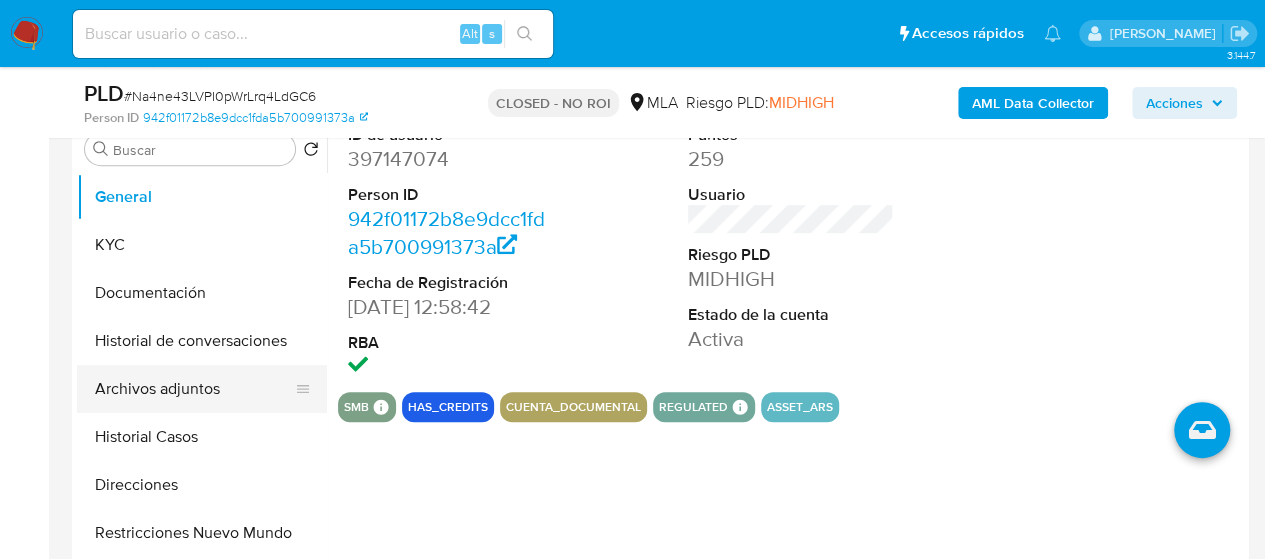 click on "Archivos adjuntos" at bounding box center (194, 389) 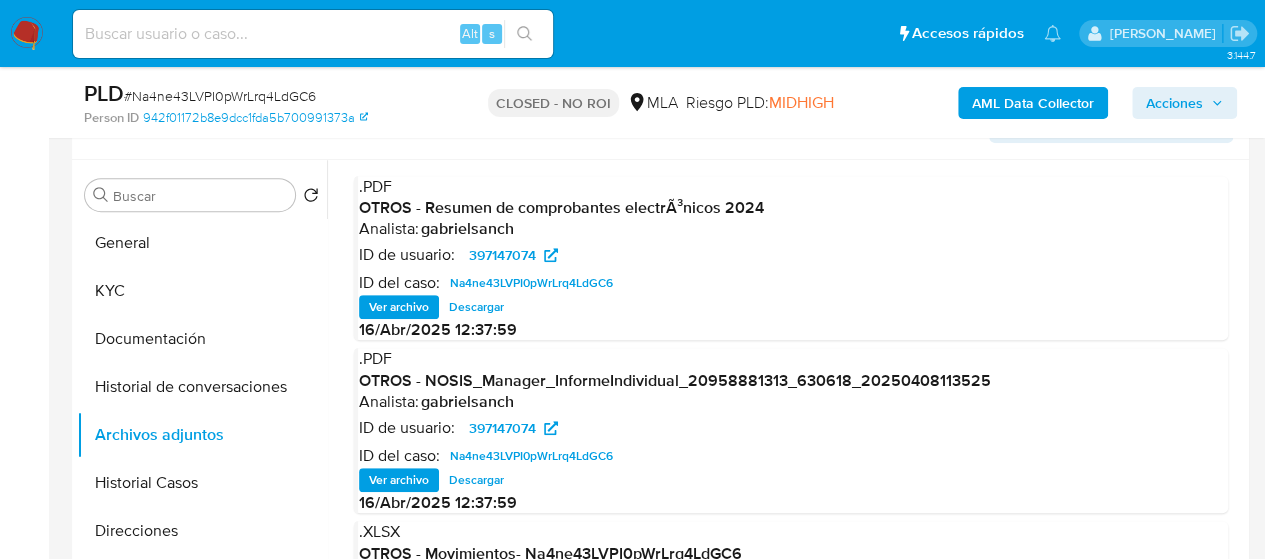 scroll, scrollTop: 400, scrollLeft: 0, axis: vertical 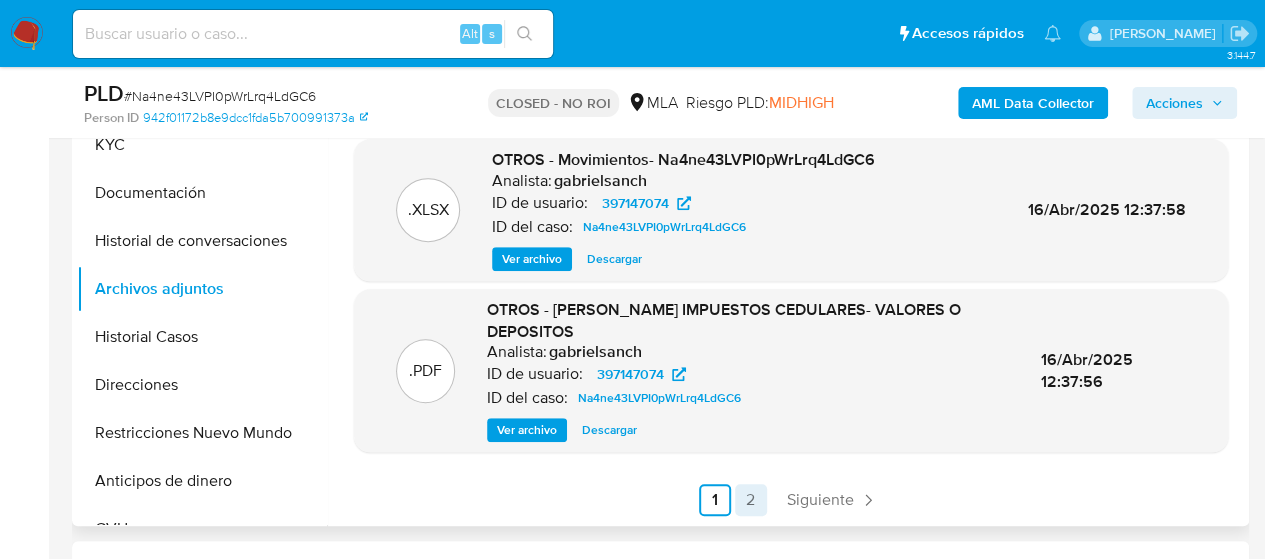 click on "2" at bounding box center (751, 500) 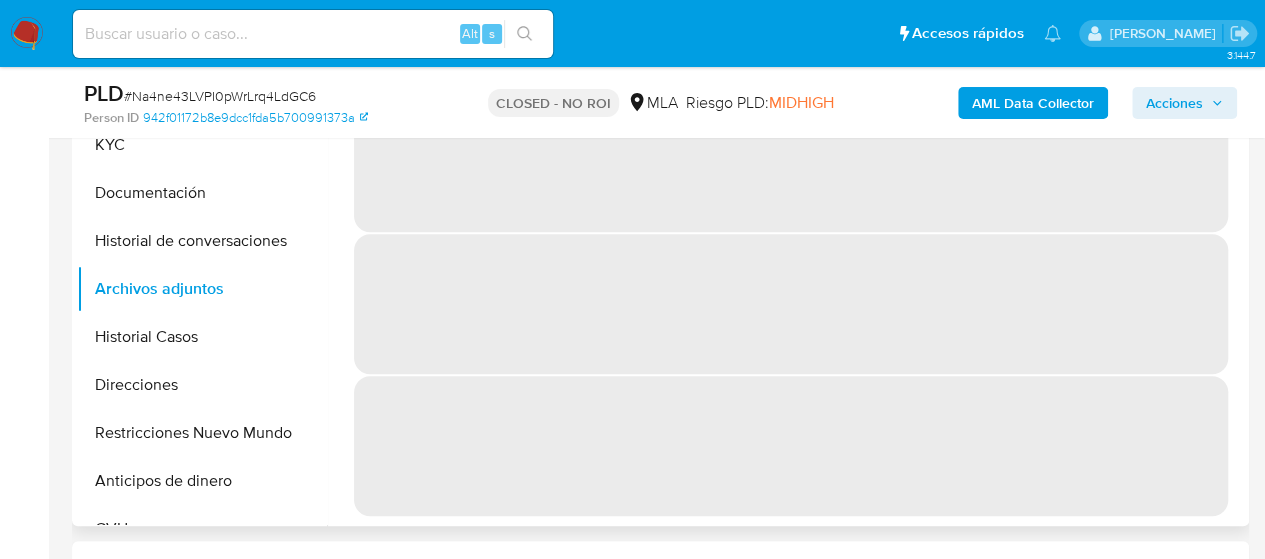 scroll, scrollTop: 0, scrollLeft: 0, axis: both 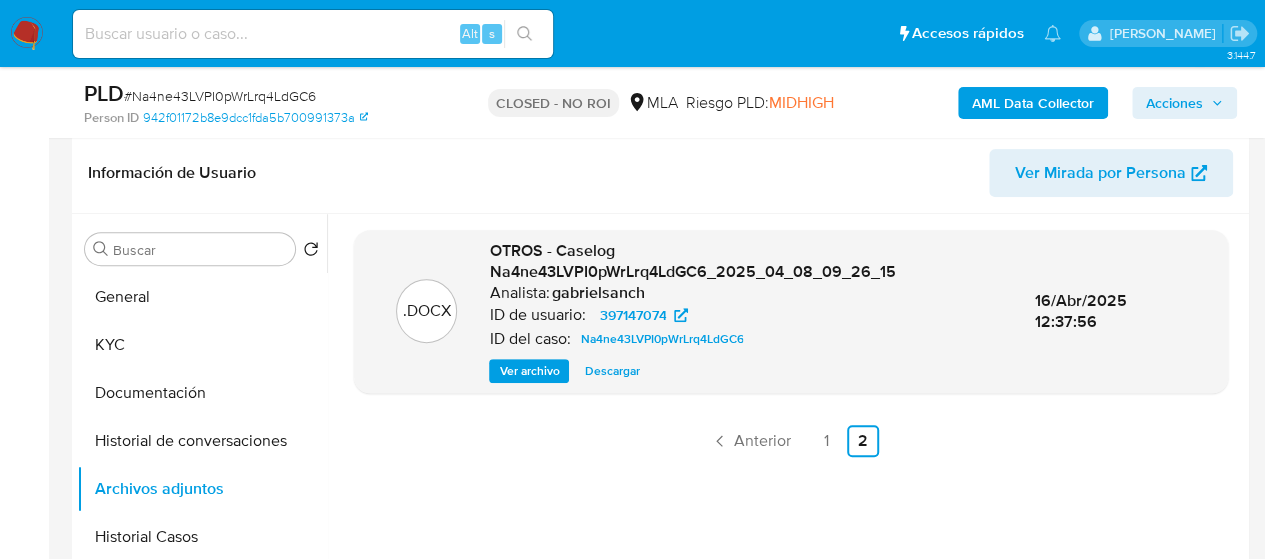 click on "Ver archivo" at bounding box center [529, 371] 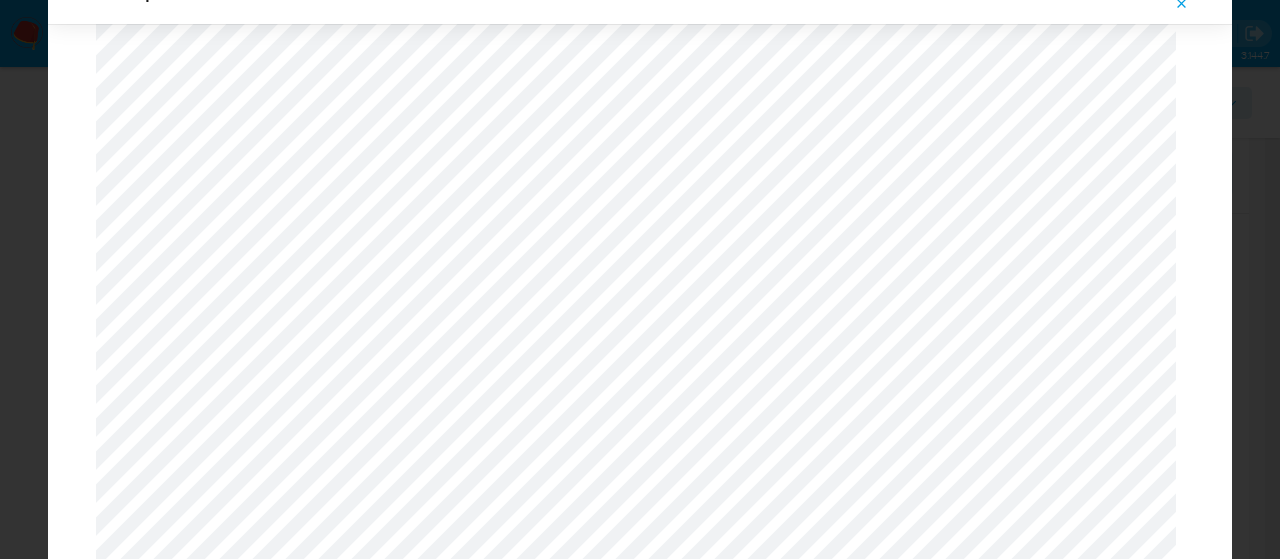 scroll, scrollTop: 760, scrollLeft: 0, axis: vertical 